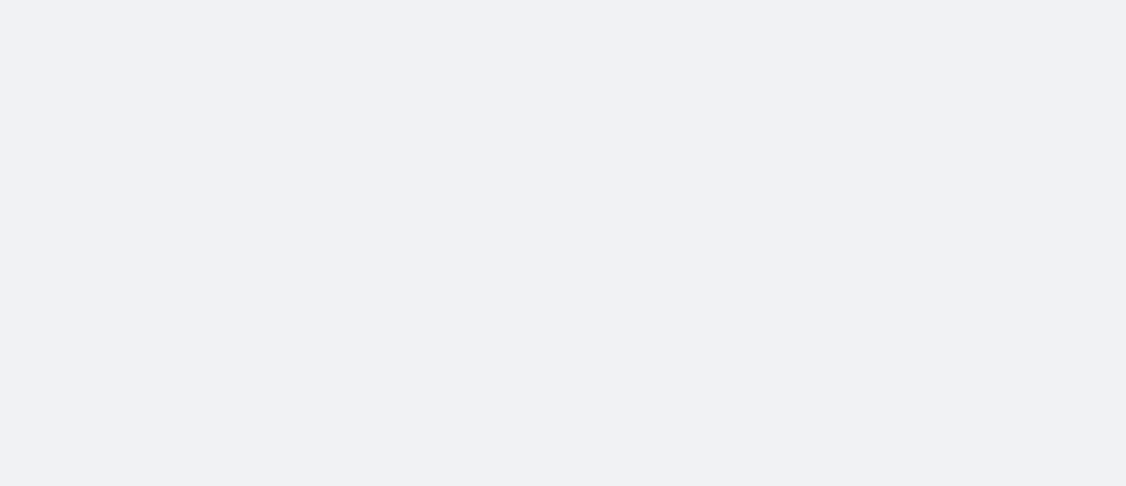 scroll, scrollTop: 0, scrollLeft: 0, axis: both 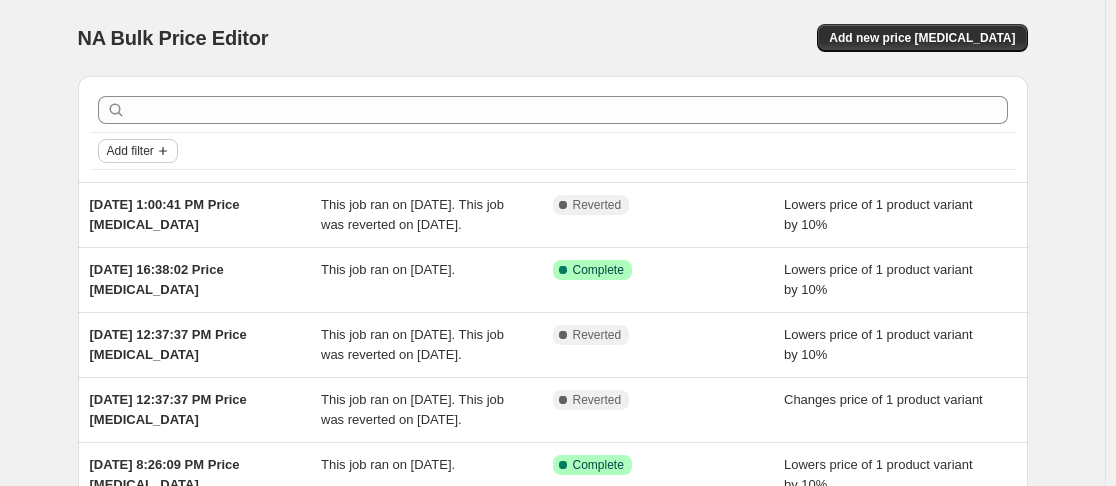 click on "Add filter" at bounding box center [138, 151] 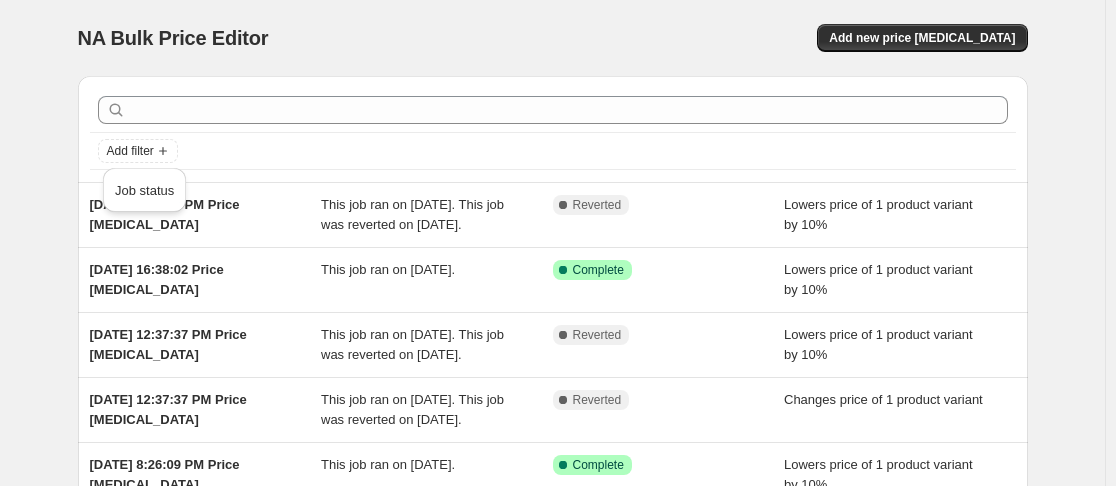 click on "NA Bulk Price Editor. This page is ready NA Bulk Price Editor Add new price [MEDICAL_DATA] Add filter   [DATE] 1:00:41 PM Price [MEDICAL_DATA] This job ran on [DATE]. This job was reverted on [DATE]. Complete Reverted Lowers price of 1 product variant by 10% [DATE] 16:38:02 Price [MEDICAL_DATA] This job ran on [DATE]. Success Complete Complete Lowers price of 1 product variant by 10% [DATE] 12:37:37 PM Price [MEDICAL_DATA] This job ran on [DATE]. This job was reverted on [DATE]. Complete Reverted Lowers price of 1 product variant by 10% [DATE] 12:37:37 PM Price [MEDICAL_DATA] This job ran on [DATE]. This job was reverted on [DATE]. Complete Reverted Changes price of 1 product variant [DATE] 8:26:09 PM Price [MEDICAL_DATA] This job ran on [DATE]. Success Complete Complete Lowers price of 1 product variant by 10% [DATE] 8:26:09 PM Price [MEDICAL_DATA] This job ran on [DATE]. Success Complete Complete   FAQ" at bounding box center (552, 515) 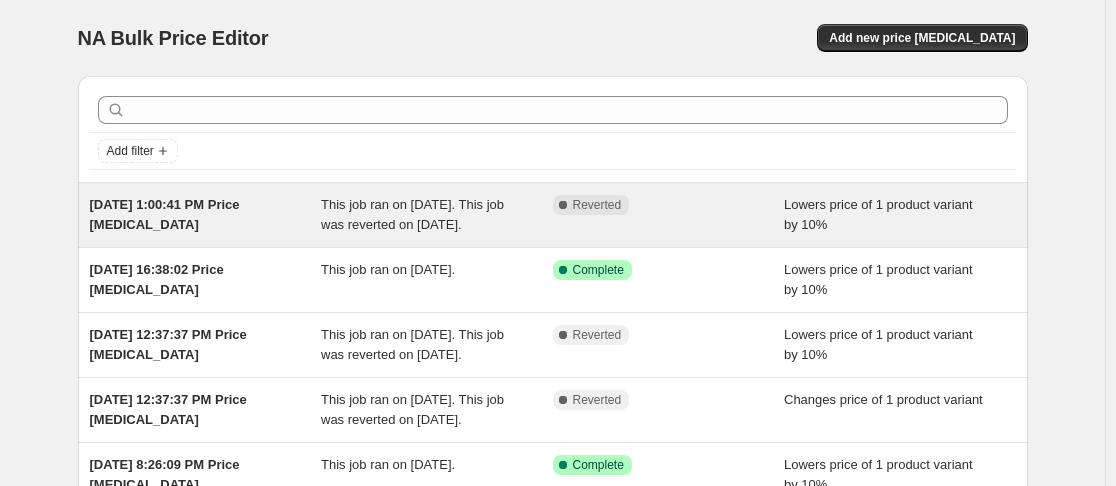 click on "[DATE] 1:00:41 PM Price [MEDICAL_DATA]" at bounding box center [165, 214] 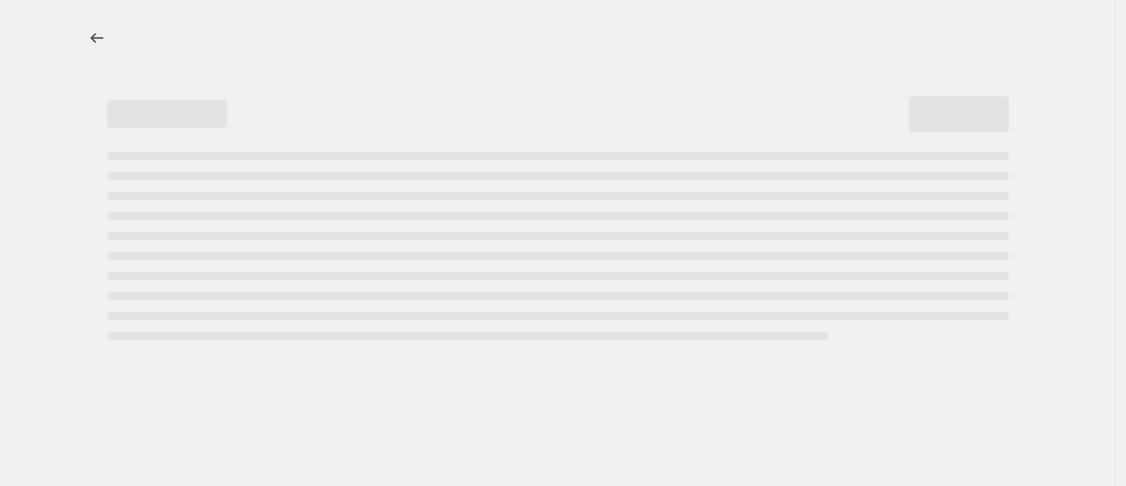 select on "percentage" 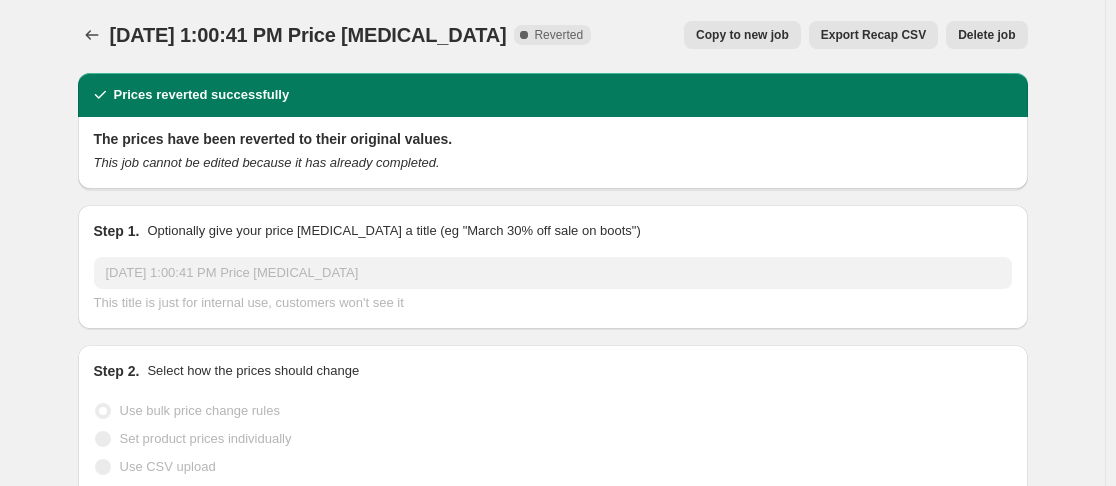 scroll, scrollTop: 0, scrollLeft: 0, axis: both 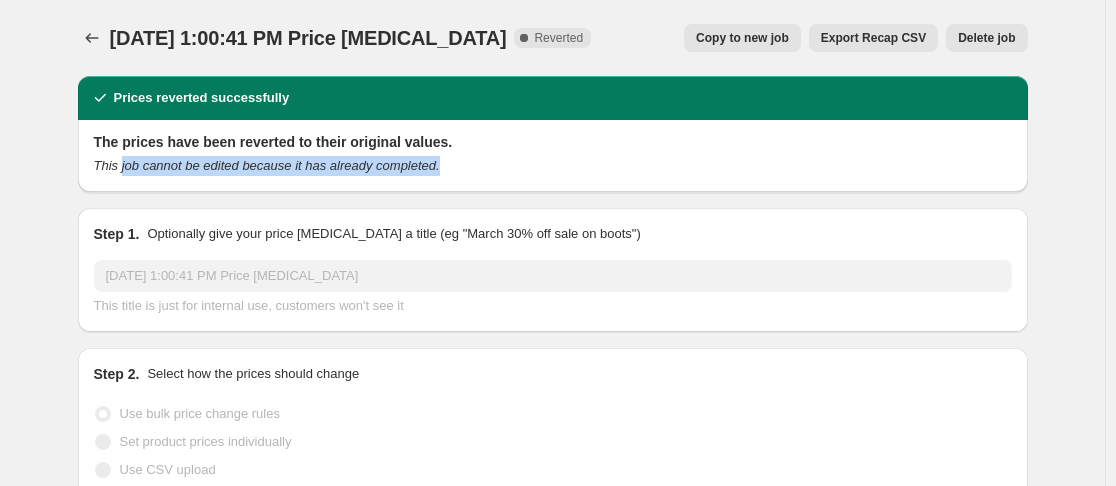drag, startPoint x: 123, startPoint y: 174, endPoint x: 445, endPoint y: 191, distance: 322.44846 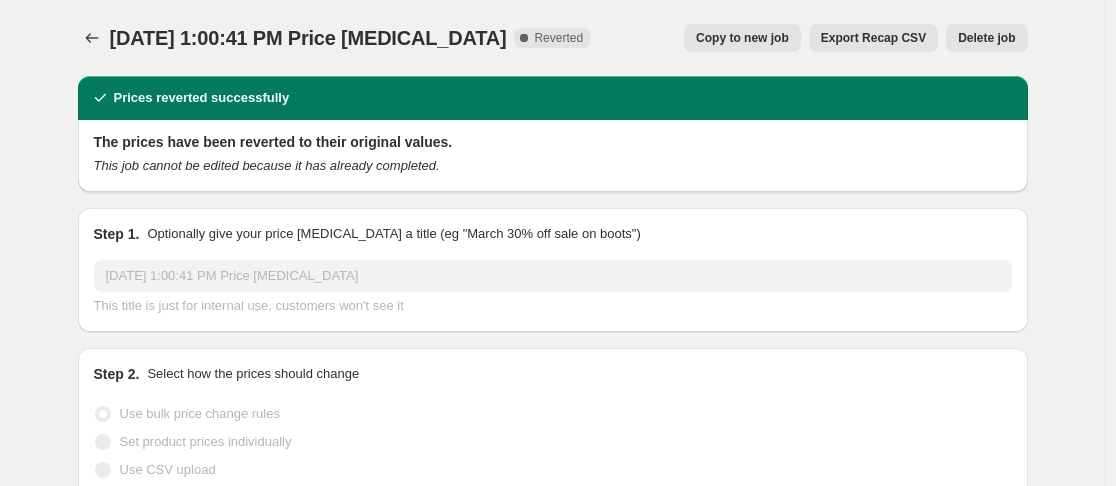 select on "percentage" 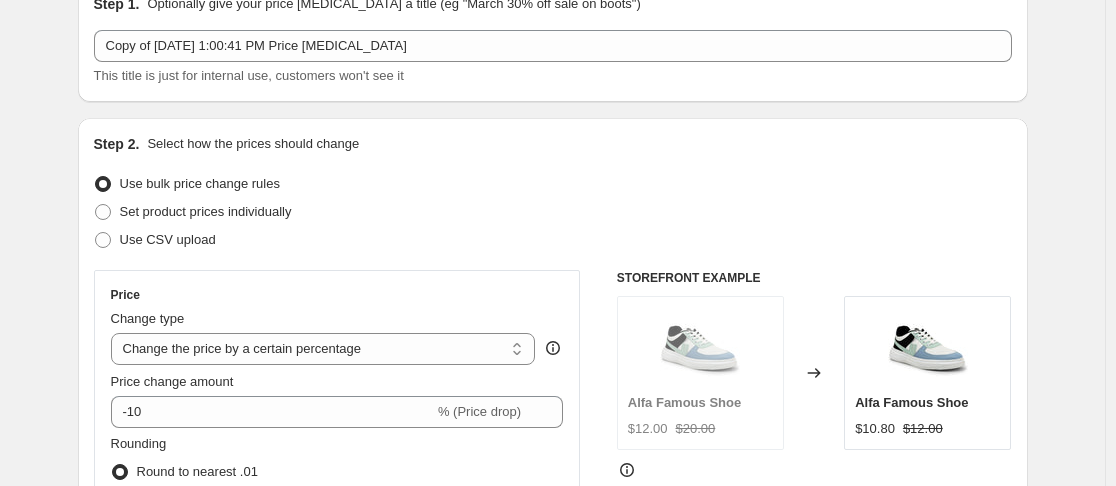 scroll, scrollTop: 0, scrollLeft: 0, axis: both 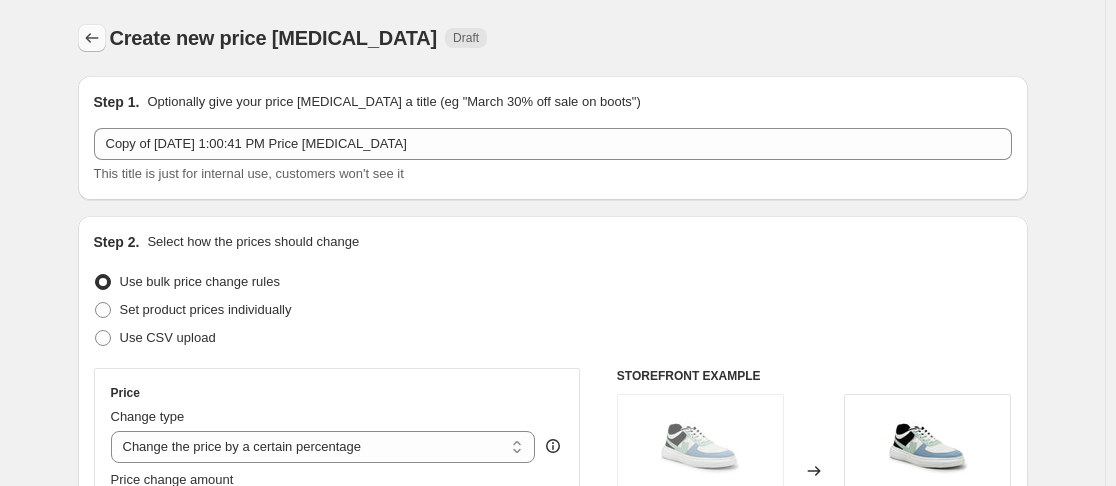 click 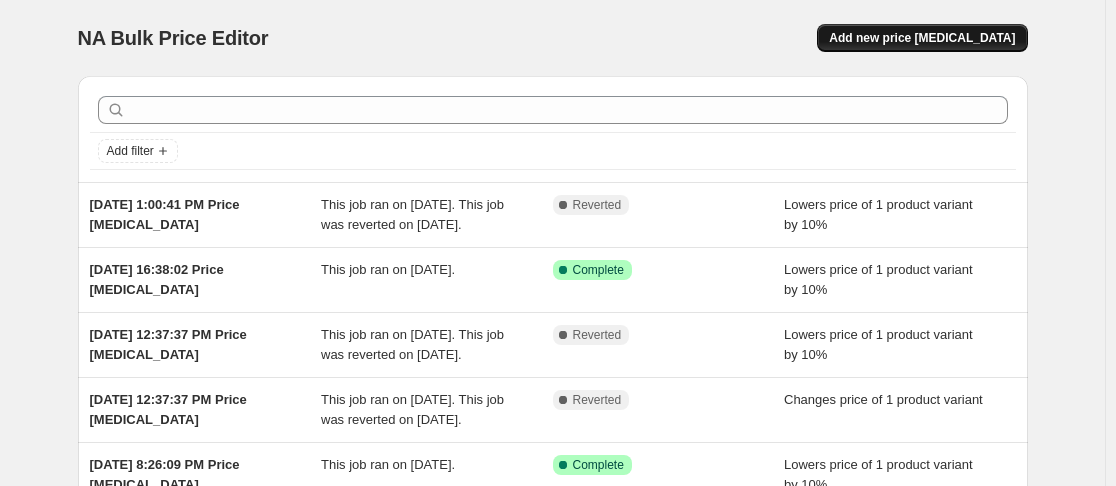 click on "Add new price [MEDICAL_DATA]" at bounding box center [922, 38] 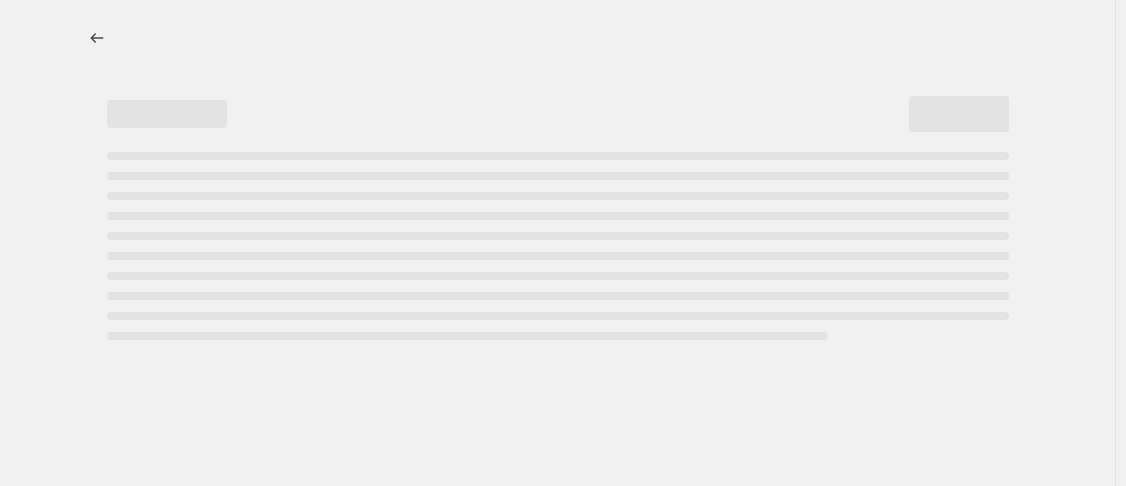 select on "percentage" 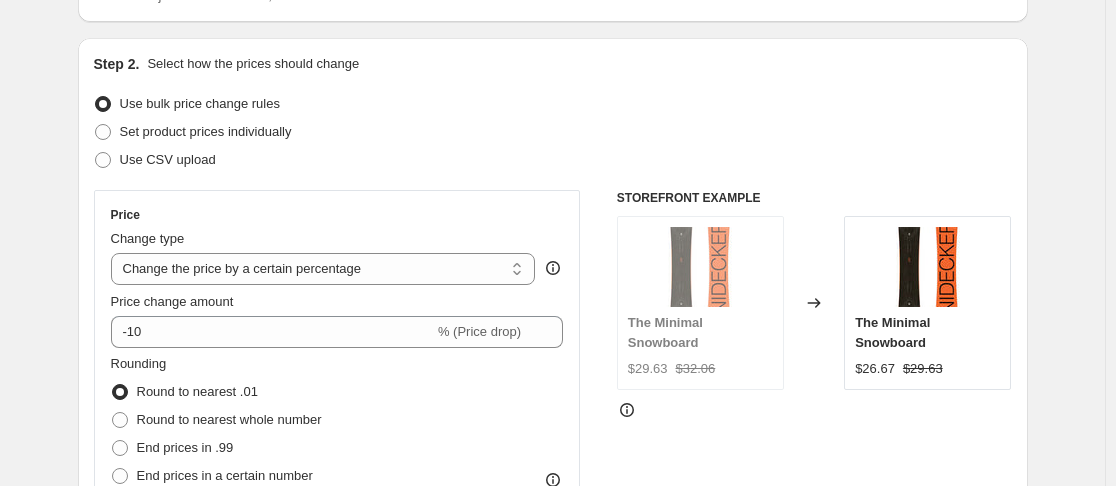 scroll, scrollTop: 200, scrollLeft: 0, axis: vertical 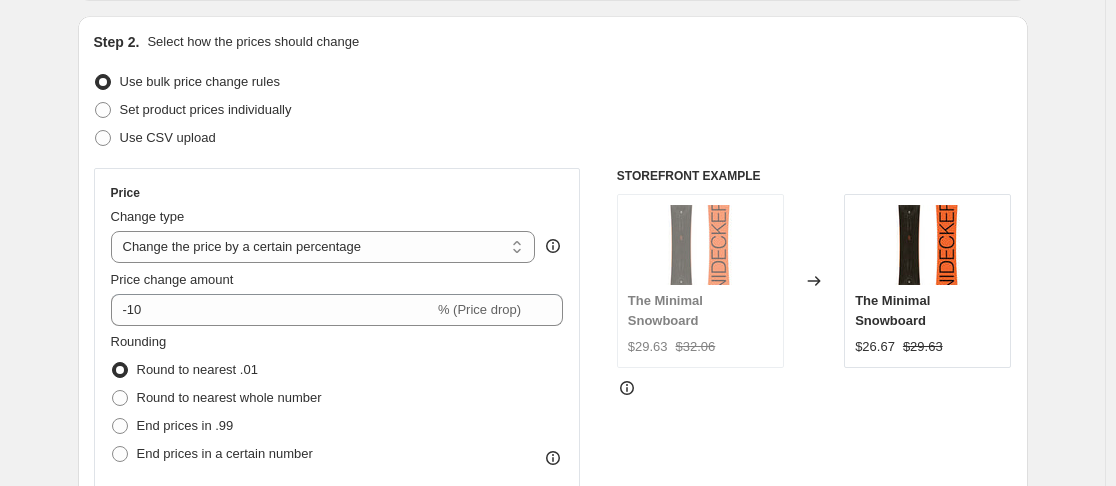 click 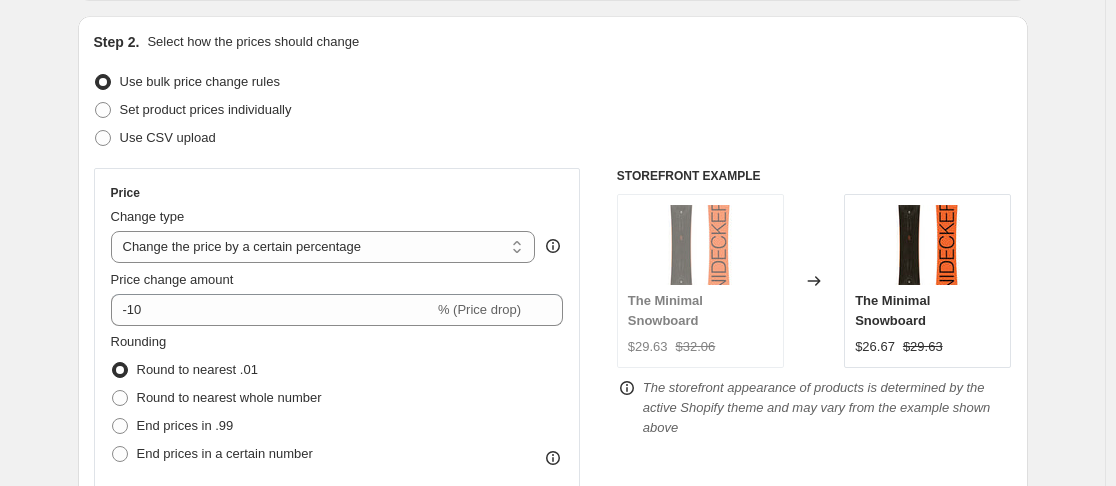 click 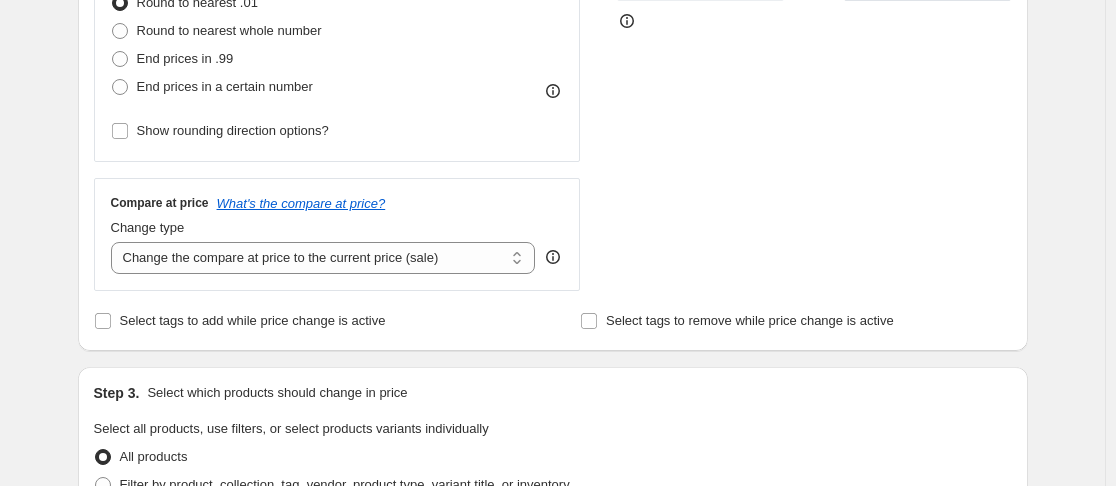 scroll, scrollTop: 600, scrollLeft: 0, axis: vertical 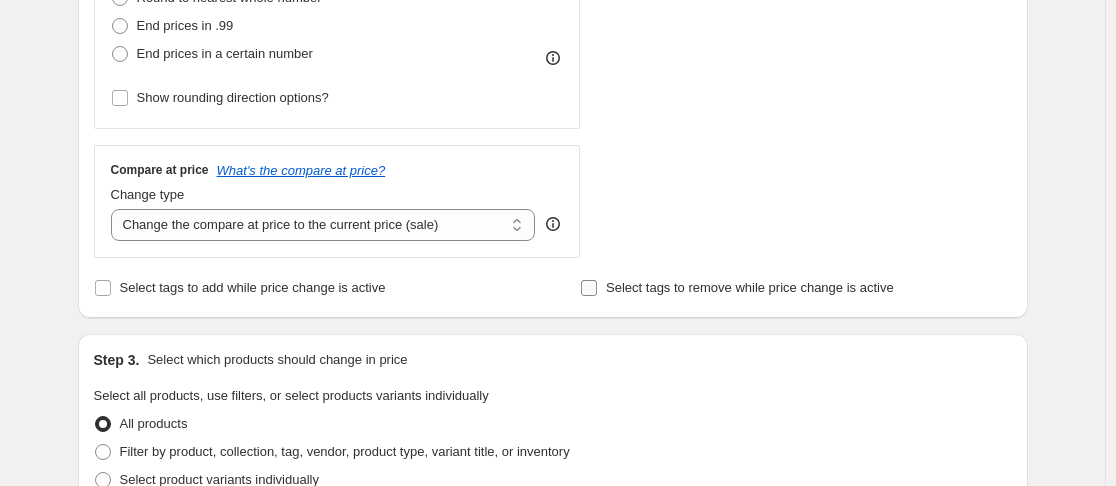click on "Select tags to remove while price change is active" at bounding box center [589, 288] 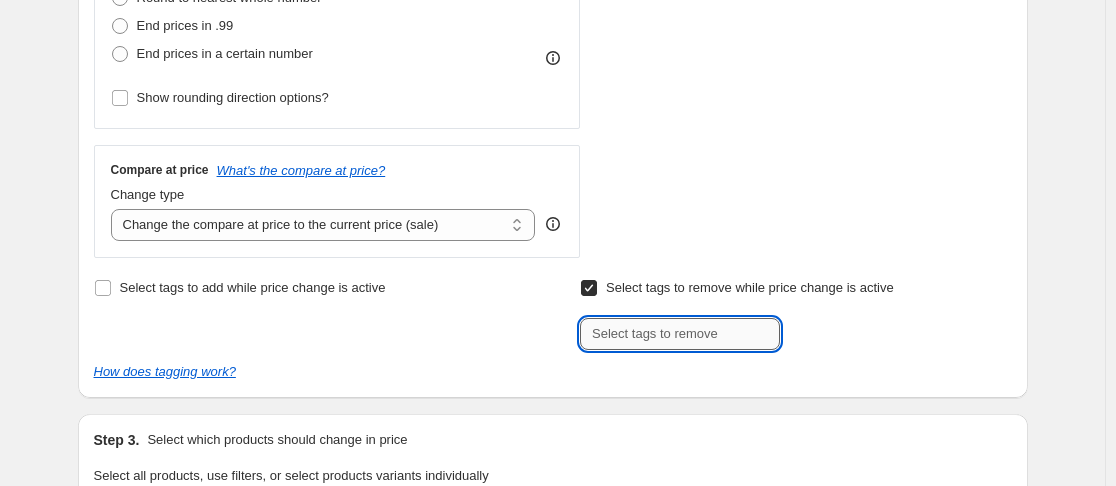 click at bounding box center [680, 334] 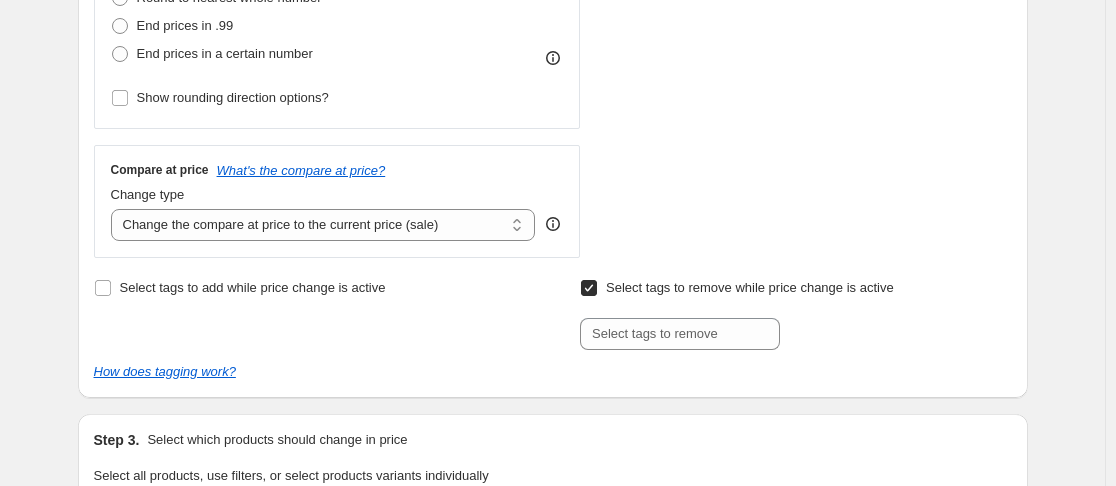 click on "Select tags to remove while price change is active" at bounding box center (589, 288) 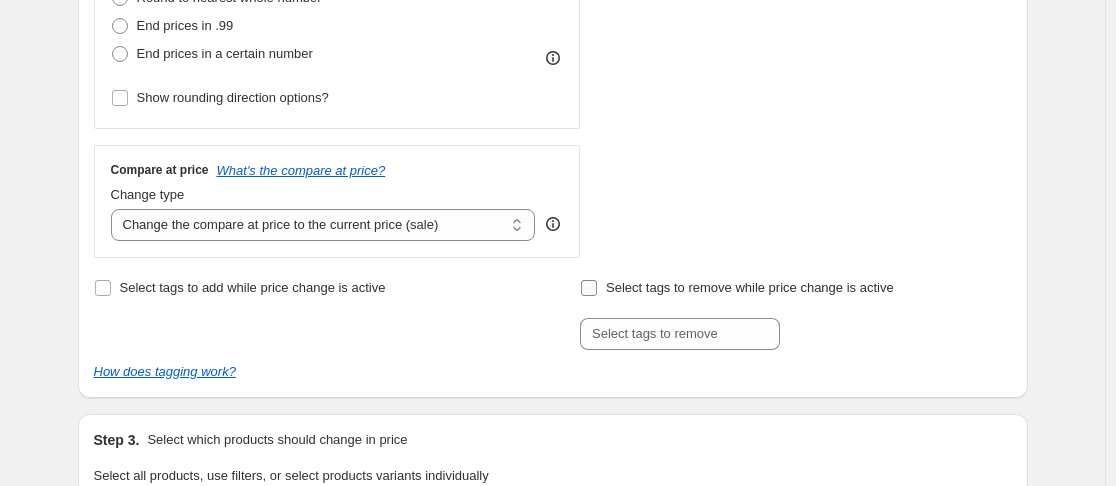 checkbox on "false" 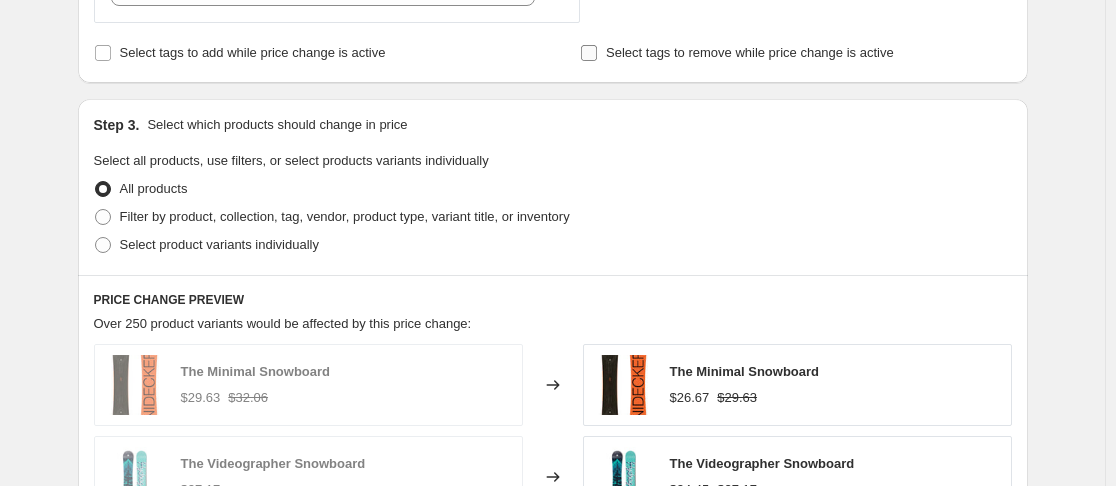 scroll, scrollTop: 800, scrollLeft: 0, axis: vertical 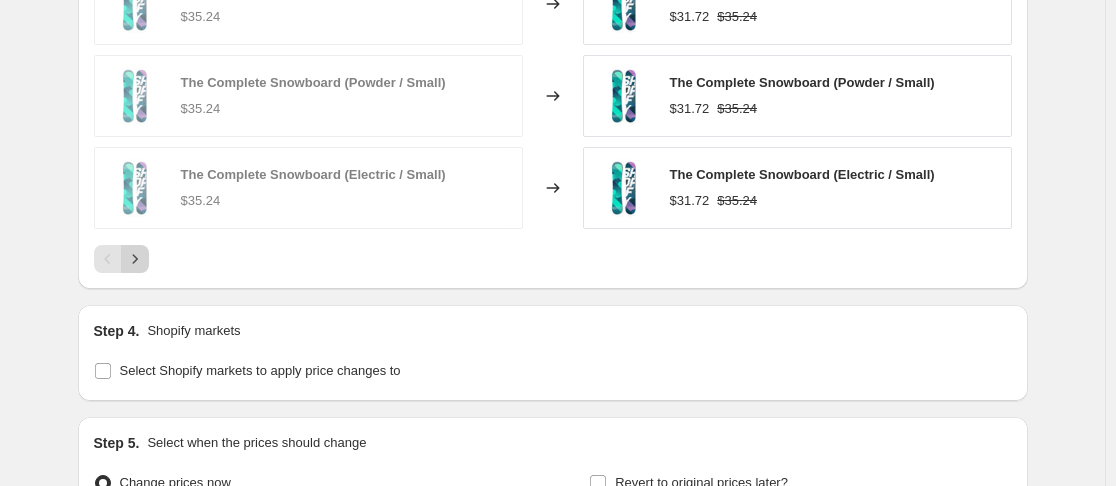 click 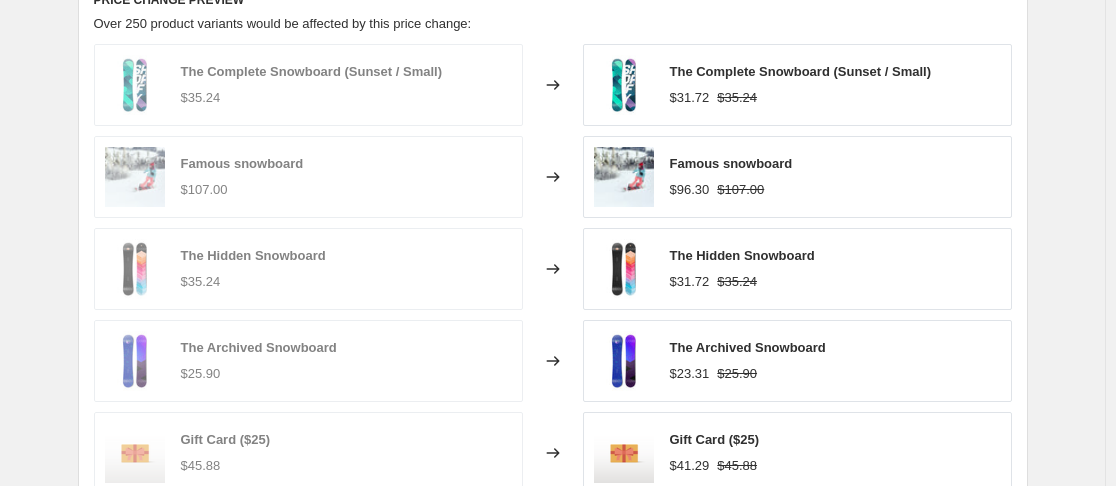 scroll, scrollTop: 1100, scrollLeft: 0, axis: vertical 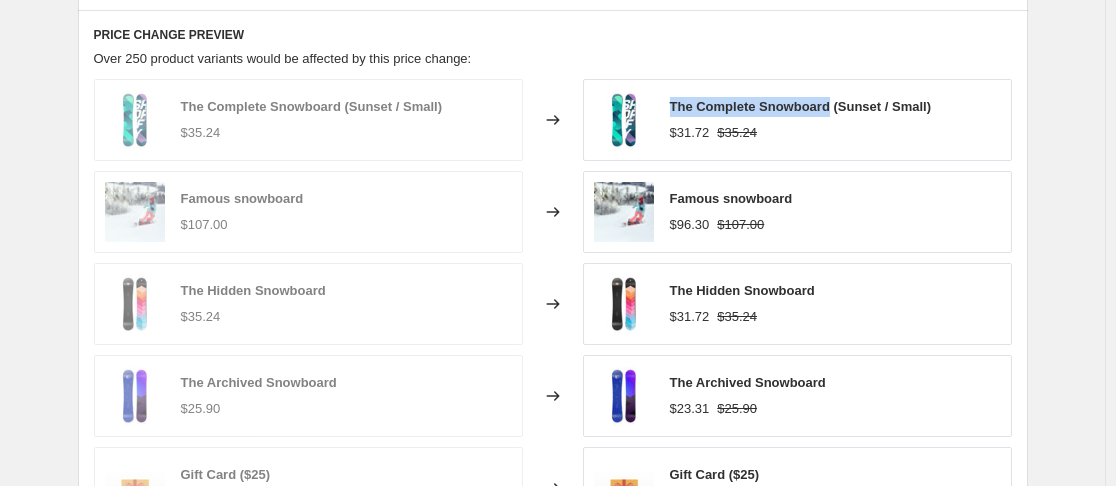 drag, startPoint x: 675, startPoint y: 109, endPoint x: 832, endPoint y: 107, distance: 157.01274 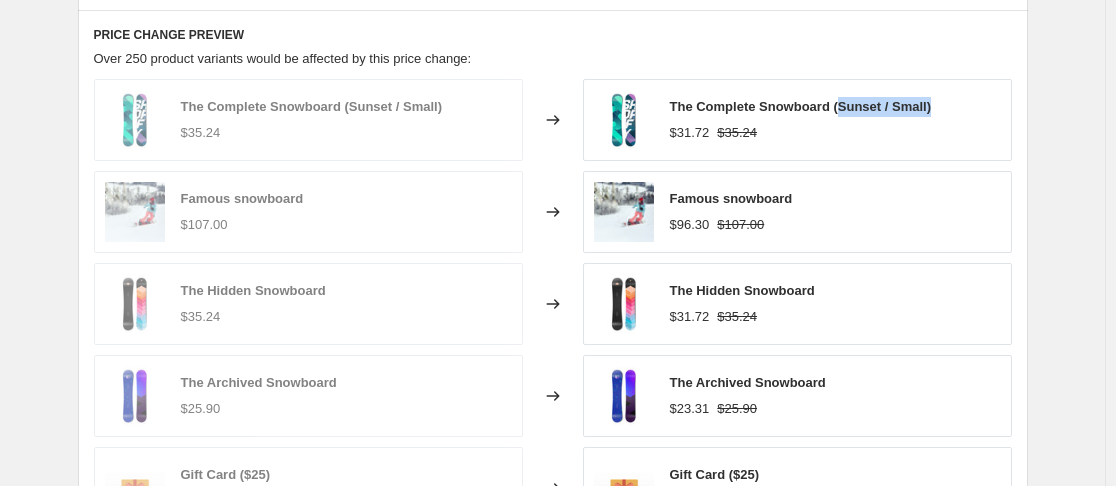 drag, startPoint x: 839, startPoint y: 104, endPoint x: 997, endPoint y: 104, distance: 158 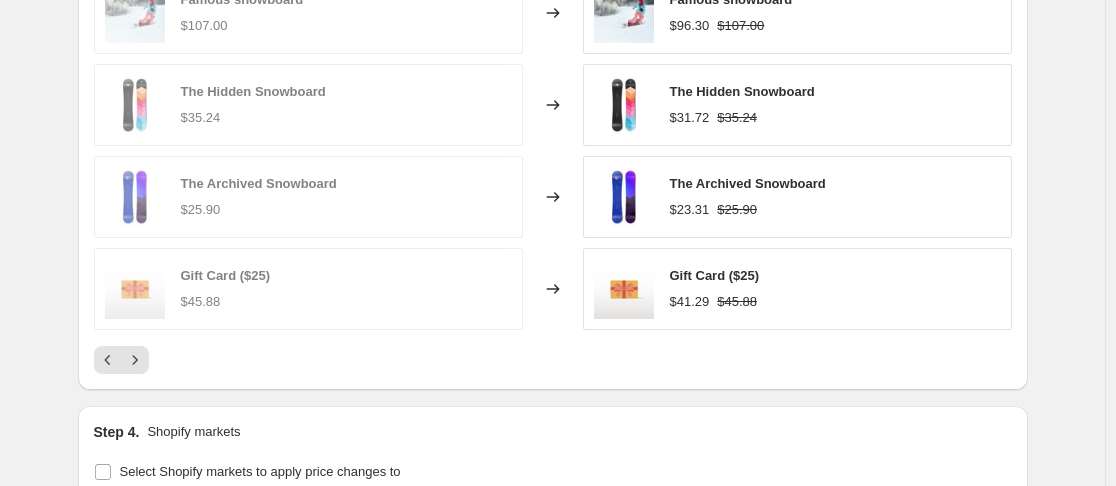 scroll, scrollTop: 1300, scrollLeft: 0, axis: vertical 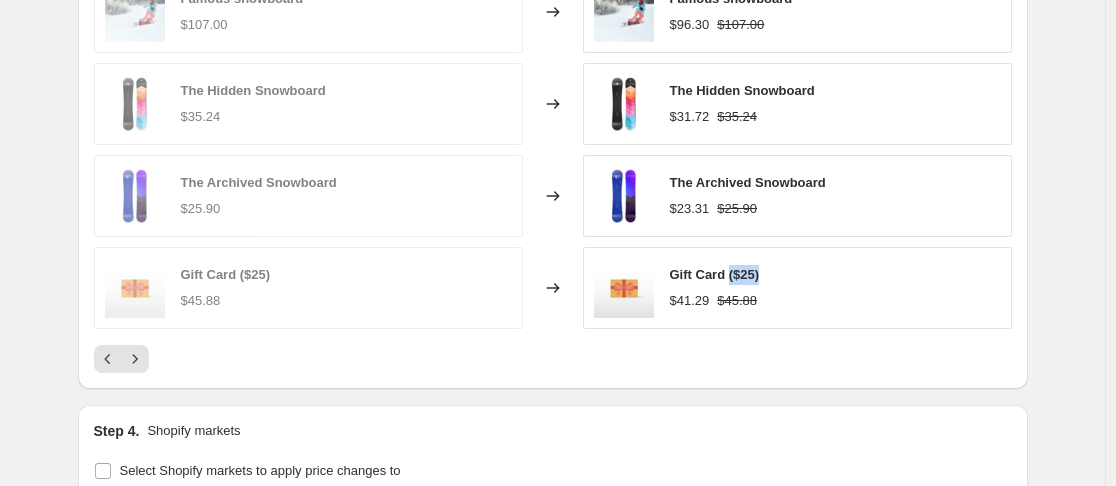 drag, startPoint x: 732, startPoint y: 272, endPoint x: 769, endPoint y: 272, distance: 37 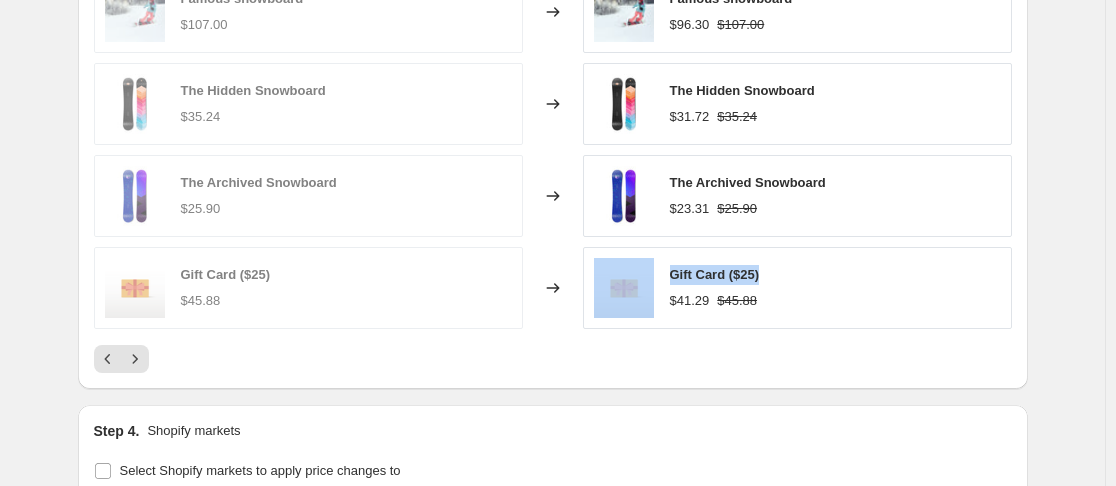 drag, startPoint x: 773, startPoint y: 275, endPoint x: 649, endPoint y: 280, distance: 124.10077 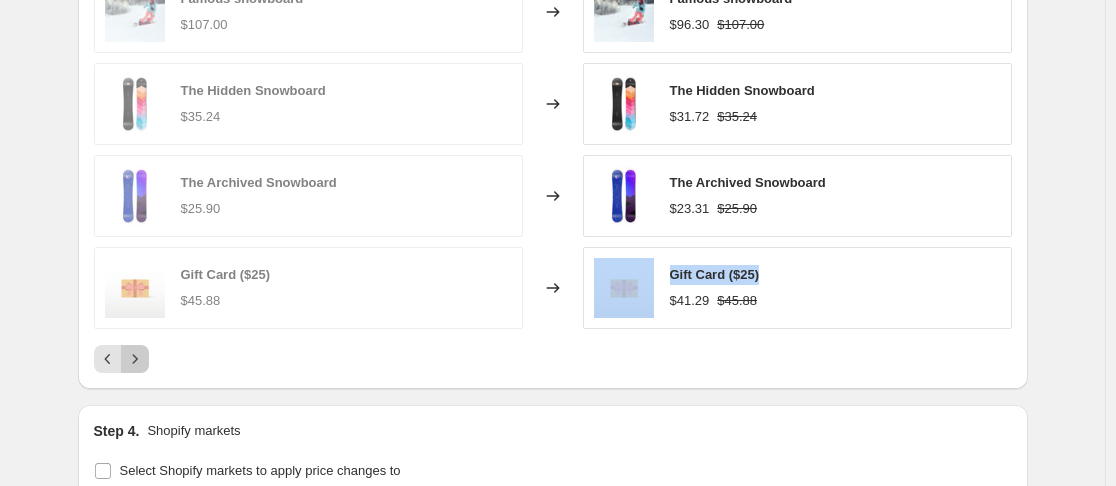 click 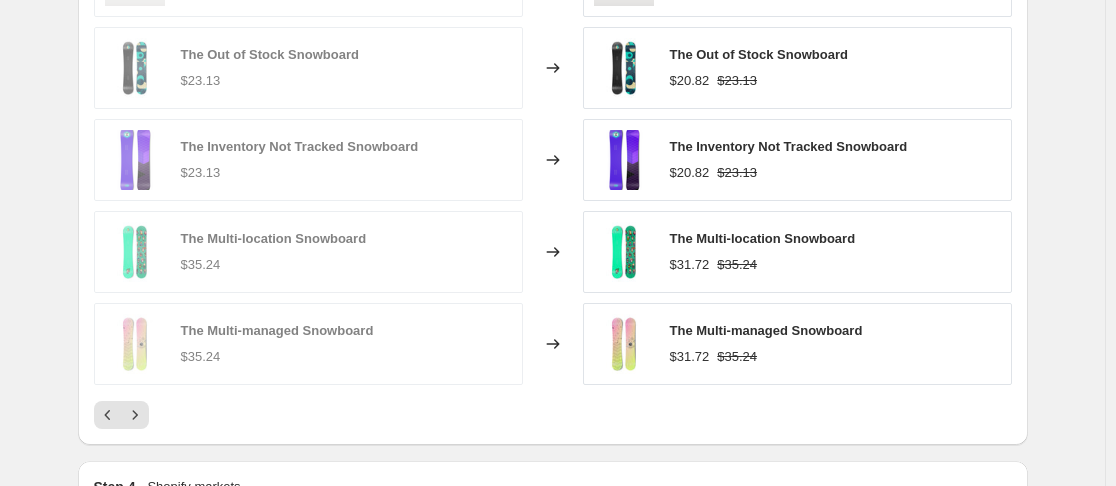 scroll, scrollTop: 1300, scrollLeft: 0, axis: vertical 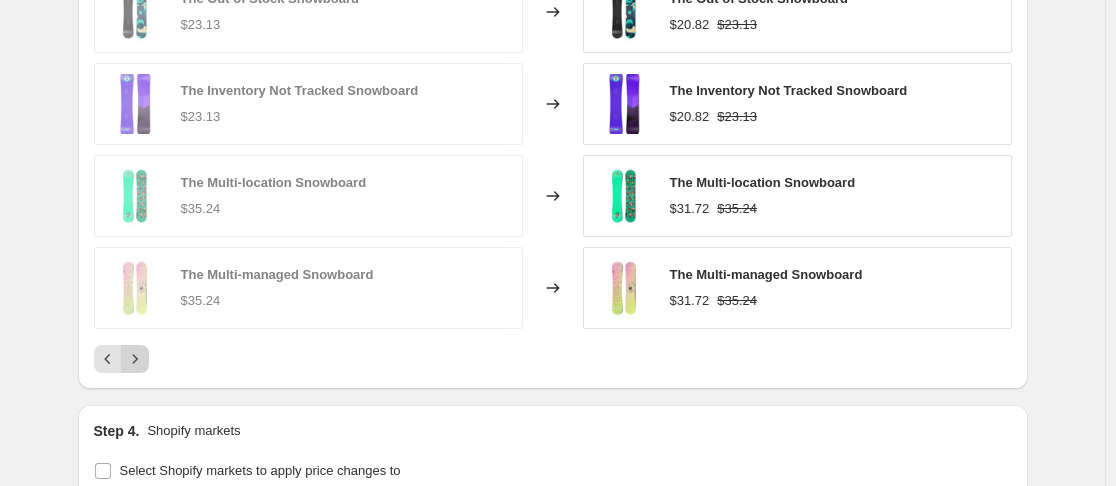 click at bounding box center (135, 359) 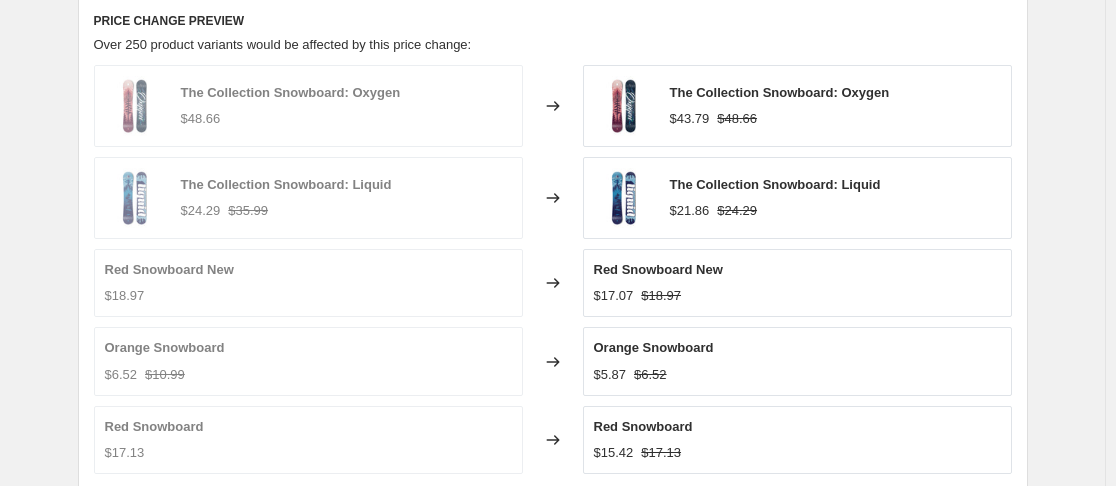scroll, scrollTop: 1100, scrollLeft: 0, axis: vertical 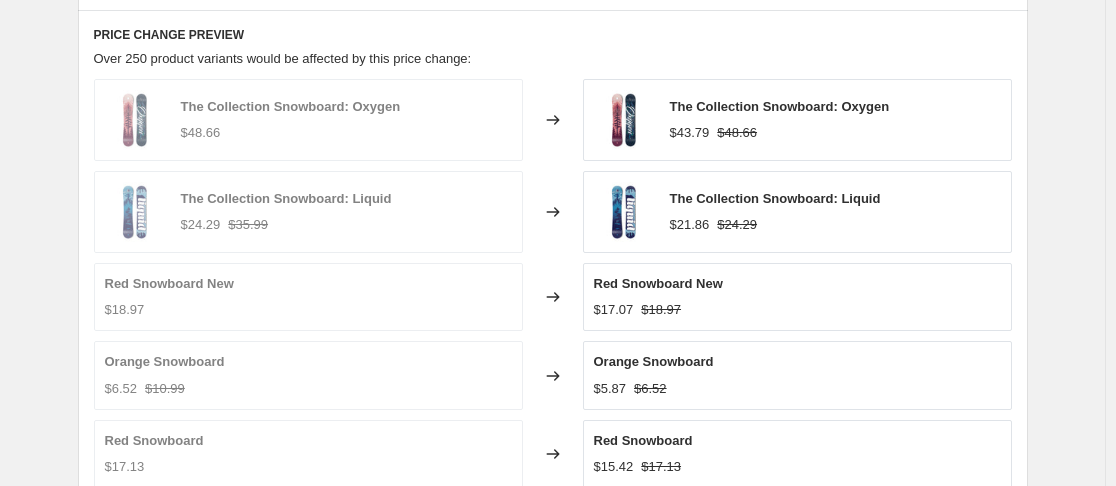 click on "Over 250 product variants would be affected by this price change:" at bounding box center (283, 58) 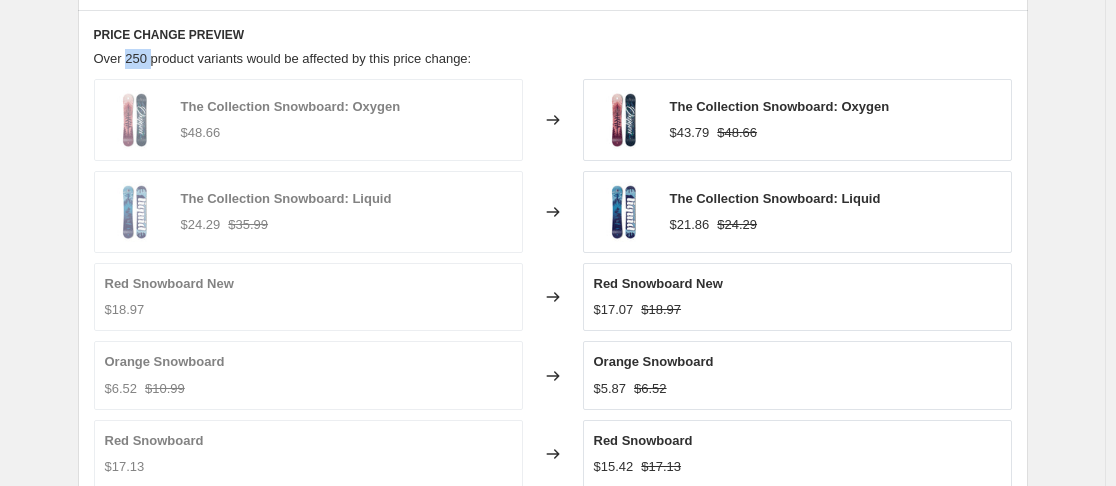 click on "Over 250 product variants would be affected by this price change:" at bounding box center [283, 58] 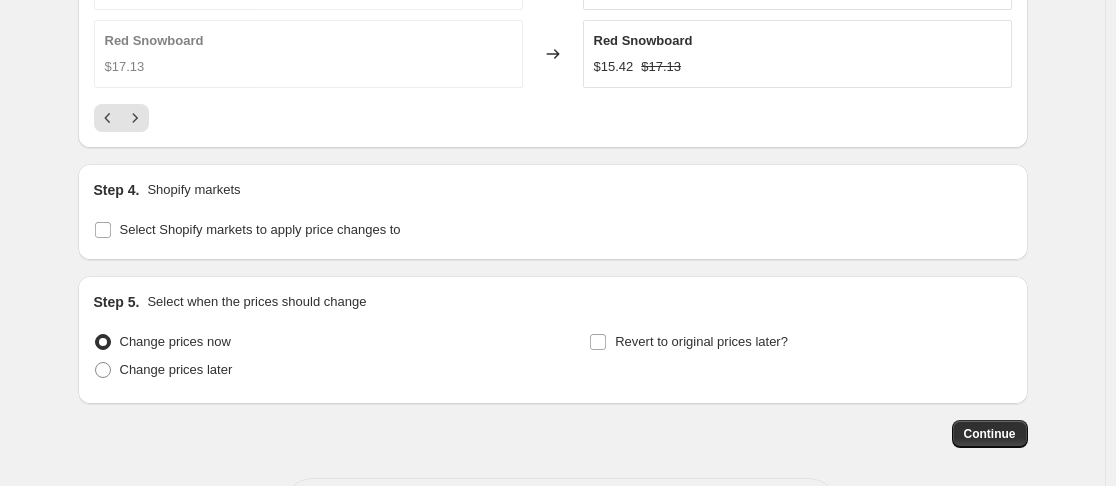 scroll, scrollTop: 1585, scrollLeft: 0, axis: vertical 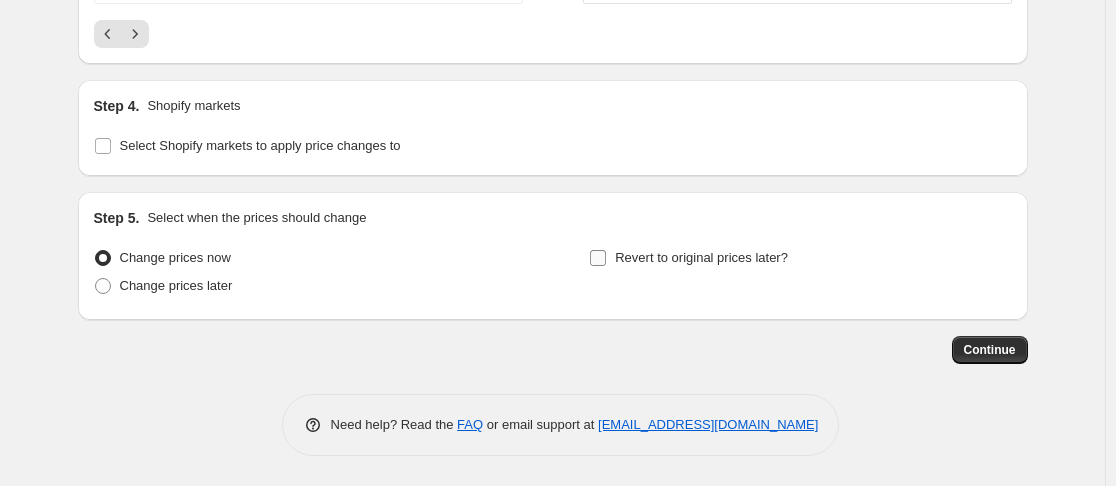 click on "Revert to original prices later?" at bounding box center (701, 257) 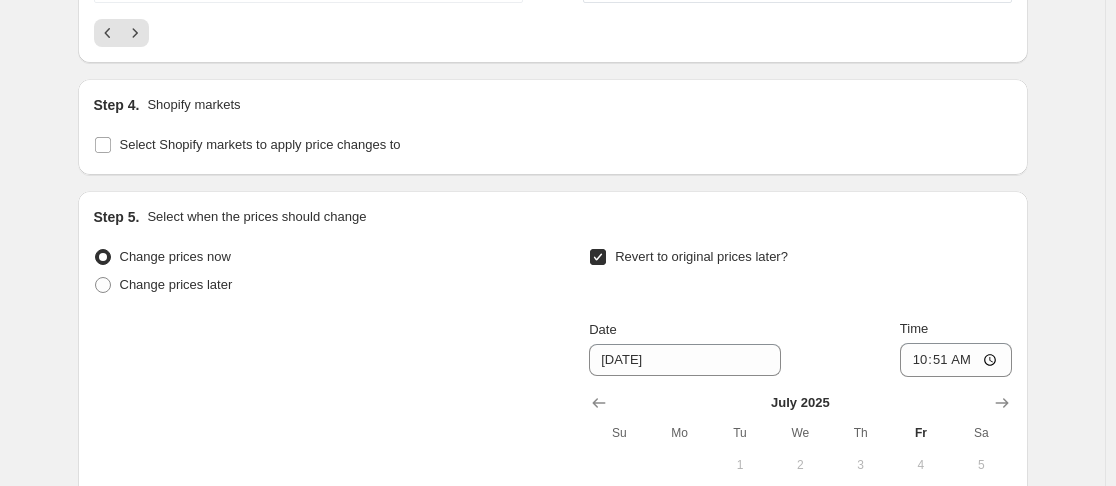 click on "Revert to original prices later?" at bounding box center [701, 256] 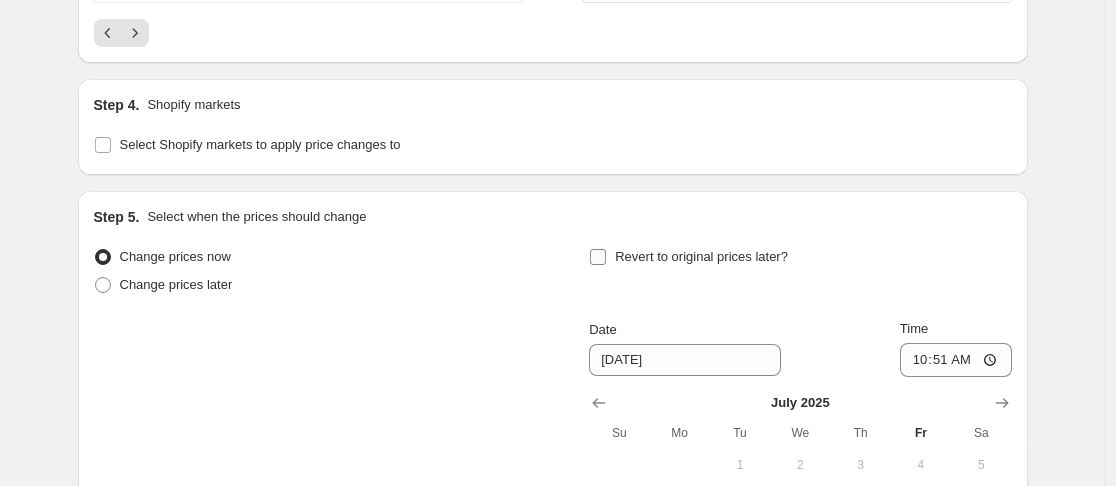 checkbox on "false" 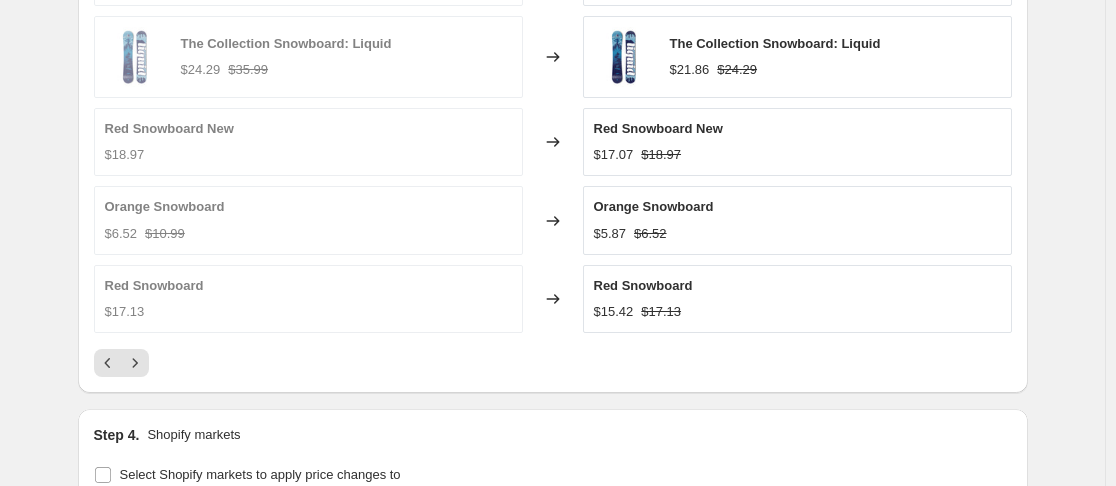 scroll, scrollTop: 1300, scrollLeft: 0, axis: vertical 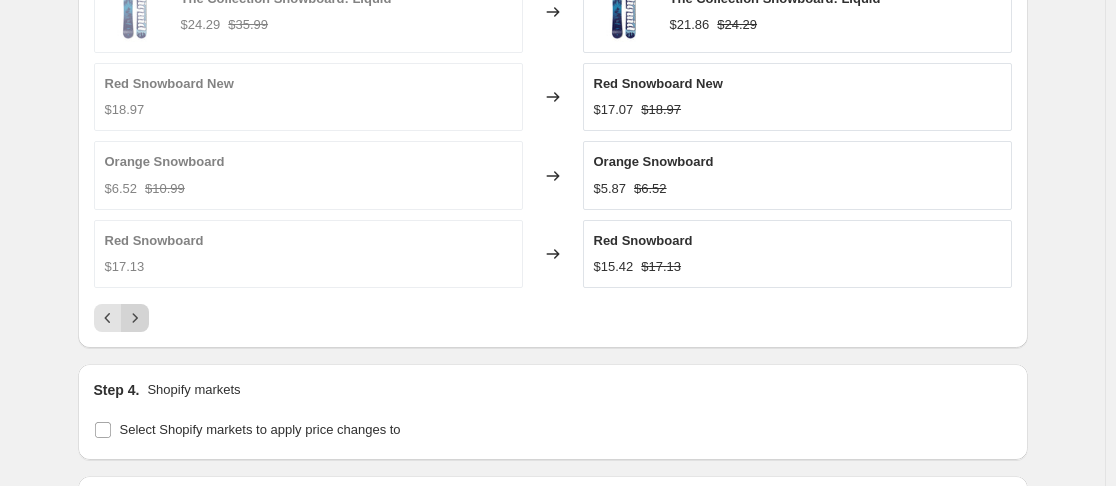 click 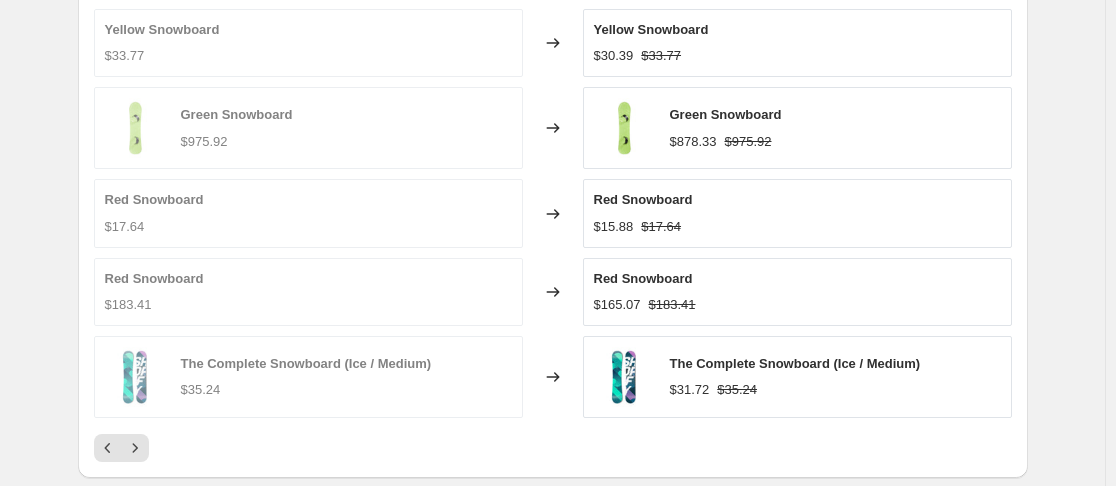scroll, scrollTop: 1200, scrollLeft: 0, axis: vertical 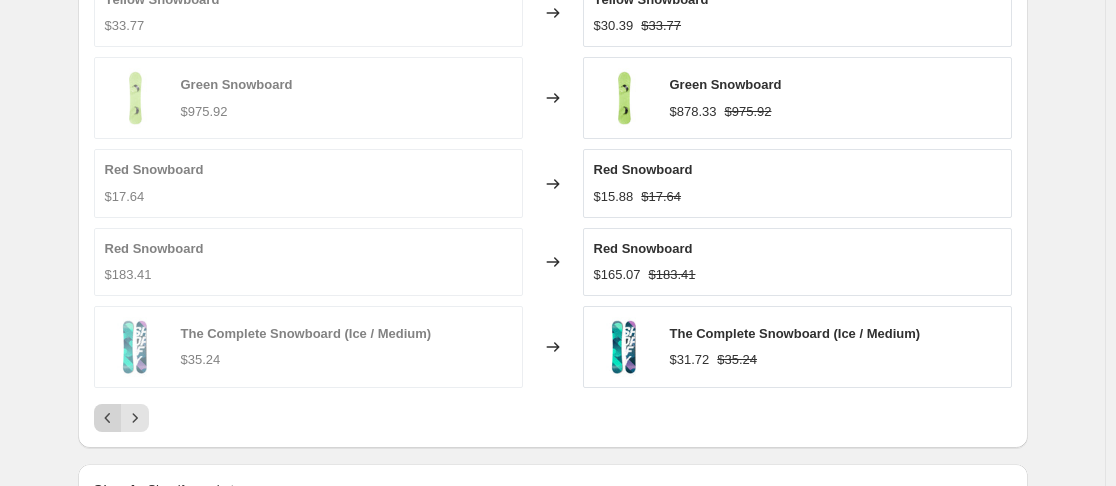 click 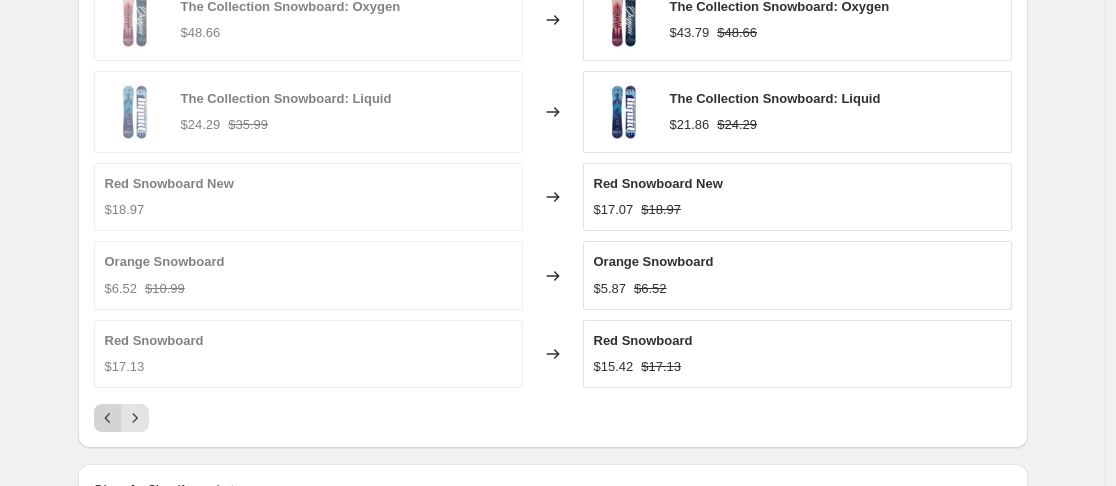 click 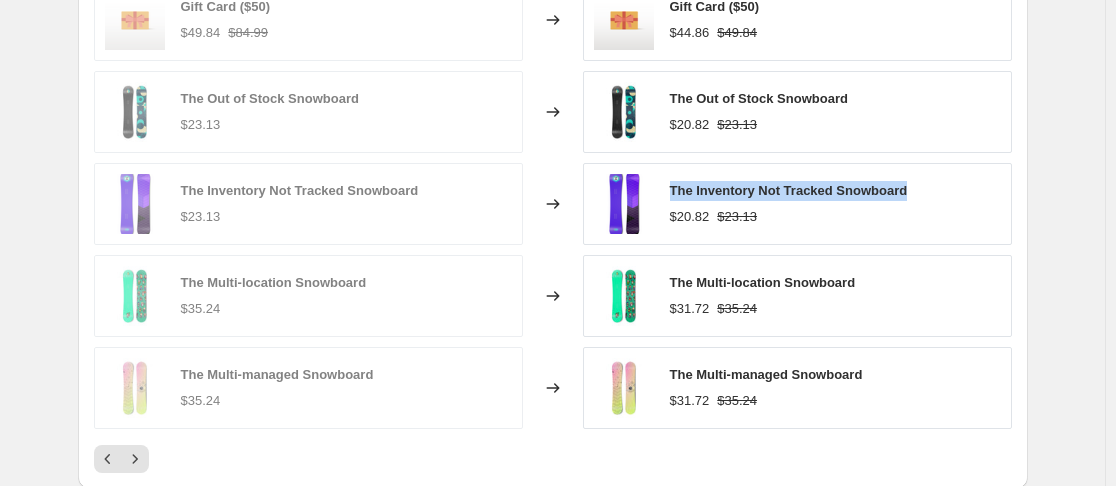 drag, startPoint x: 674, startPoint y: 191, endPoint x: 929, endPoint y: 191, distance: 255 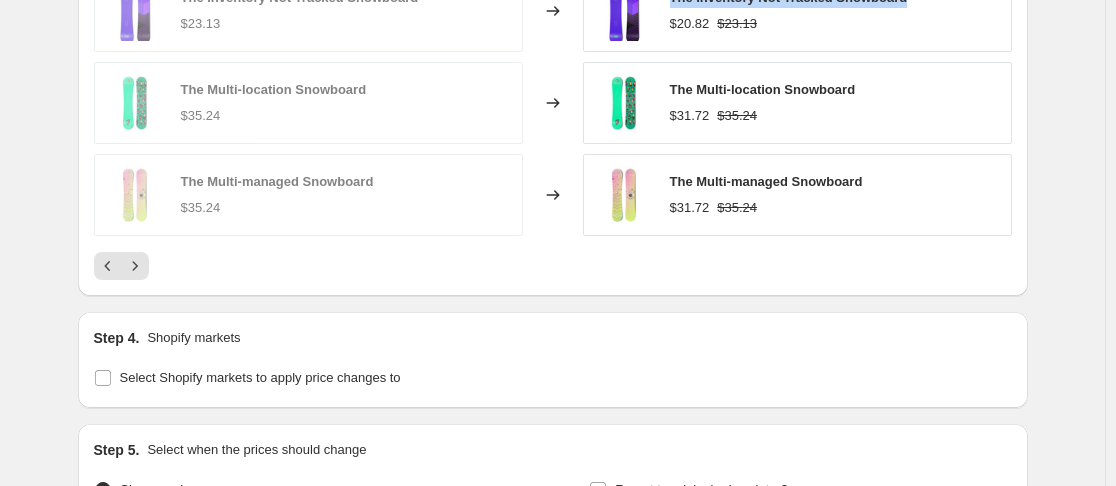 scroll, scrollTop: 1400, scrollLeft: 0, axis: vertical 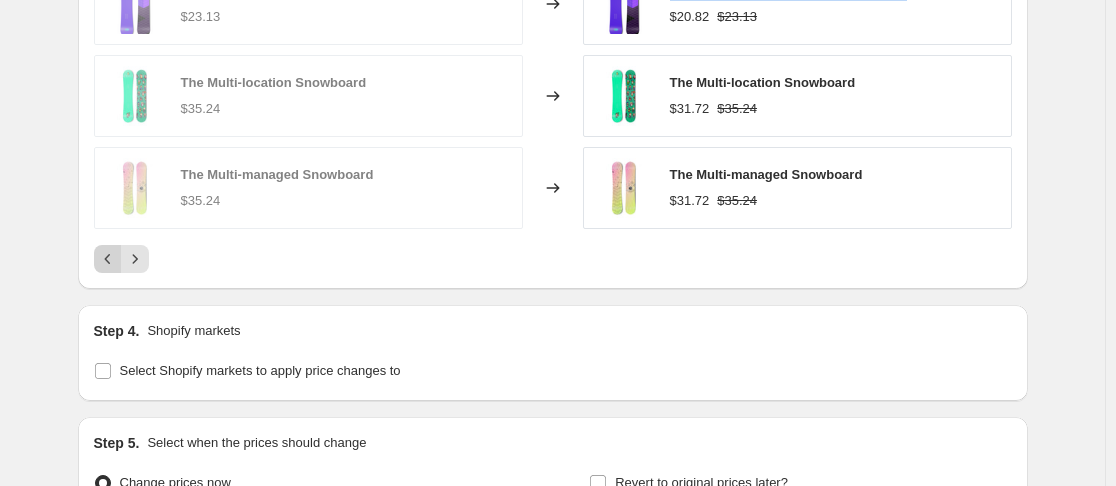 click 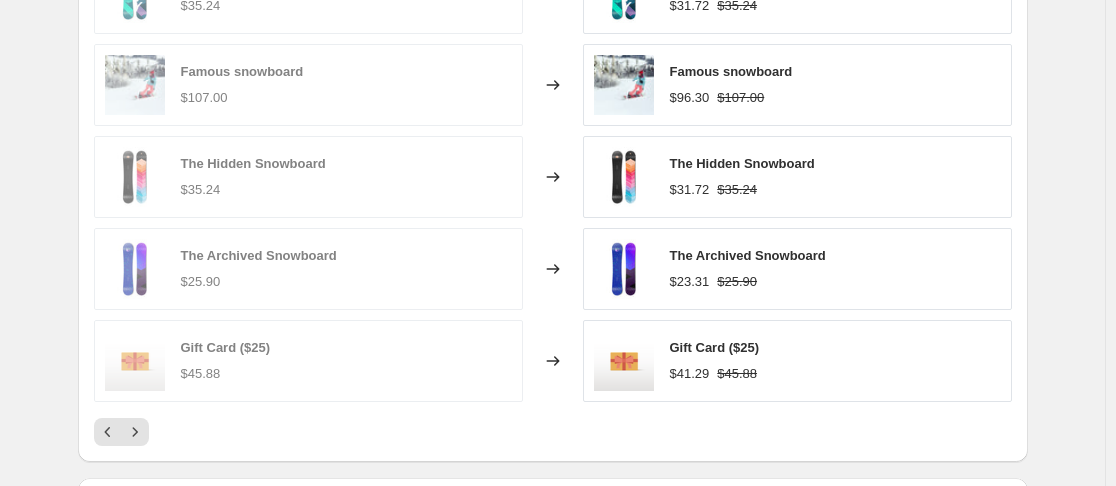 scroll, scrollTop: 1200, scrollLeft: 0, axis: vertical 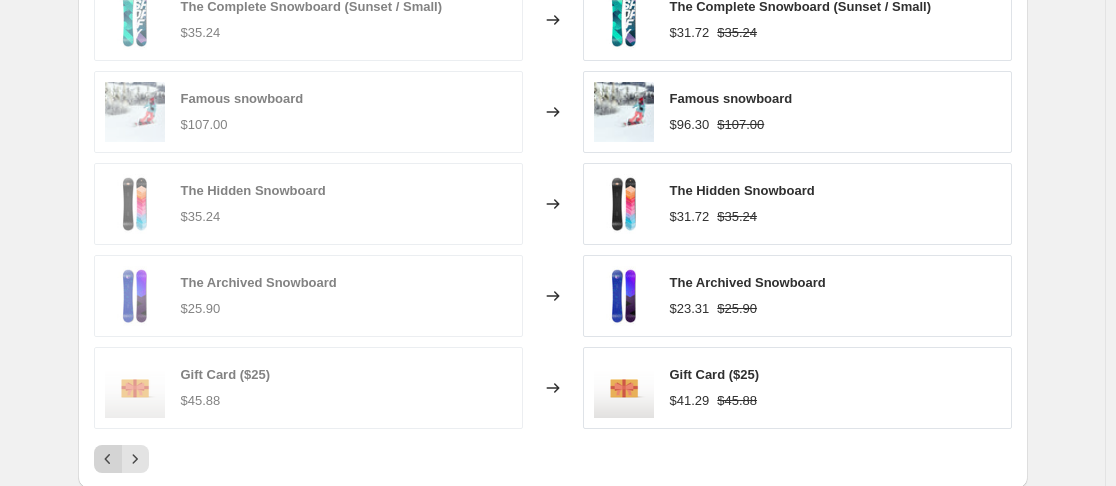 click 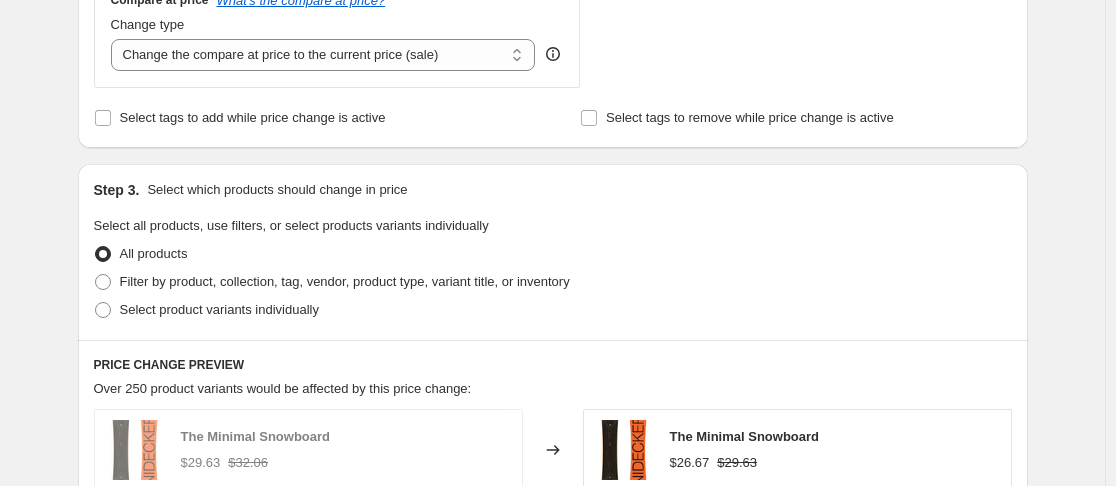 scroll, scrollTop: 800, scrollLeft: 0, axis: vertical 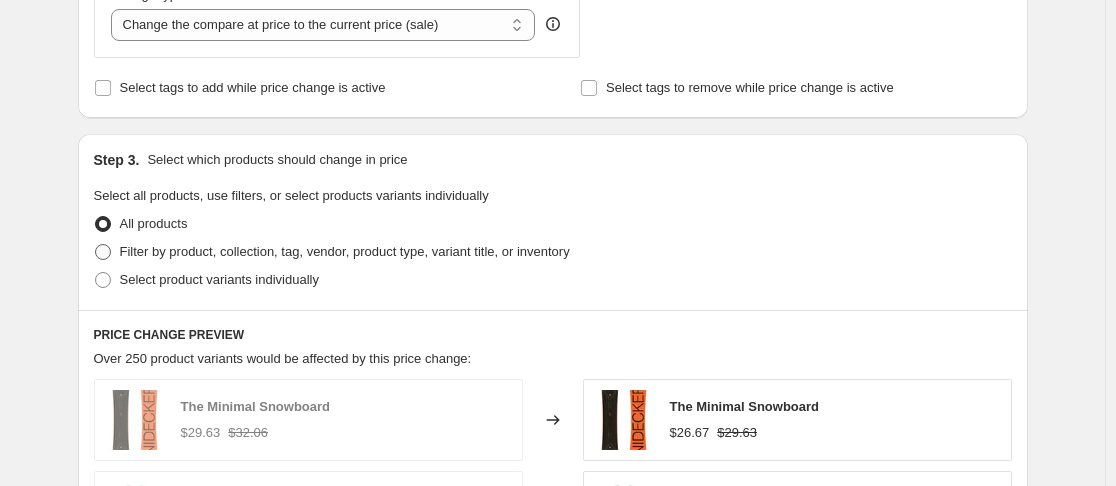 click on "Filter by product, collection, tag, vendor, product type, variant title, or inventory" at bounding box center [345, 251] 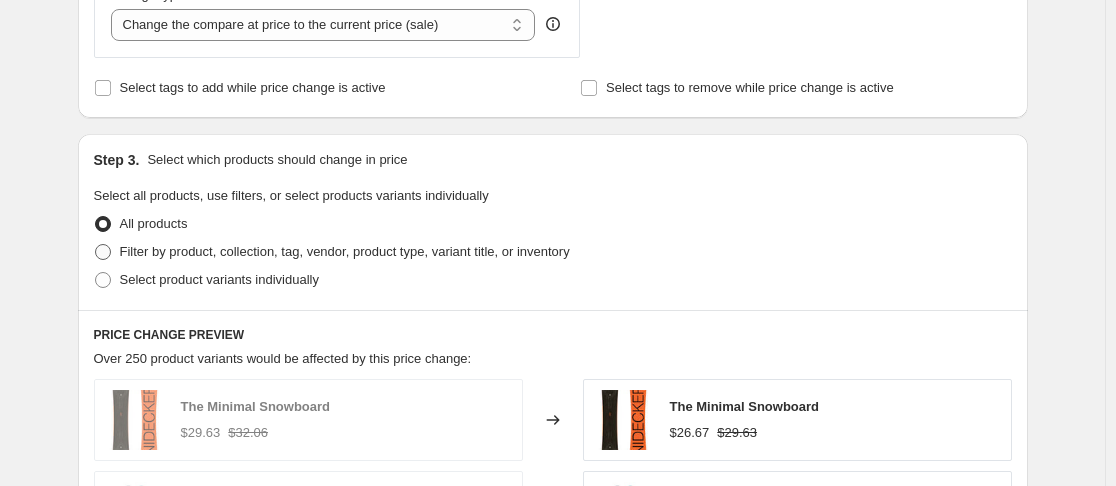 radio on "true" 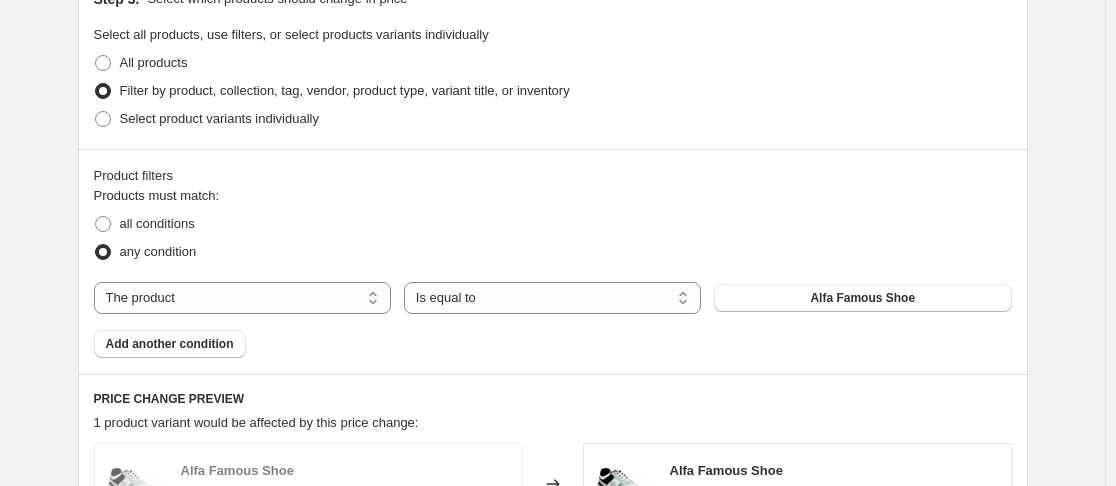 scroll, scrollTop: 1000, scrollLeft: 0, axis: vertical 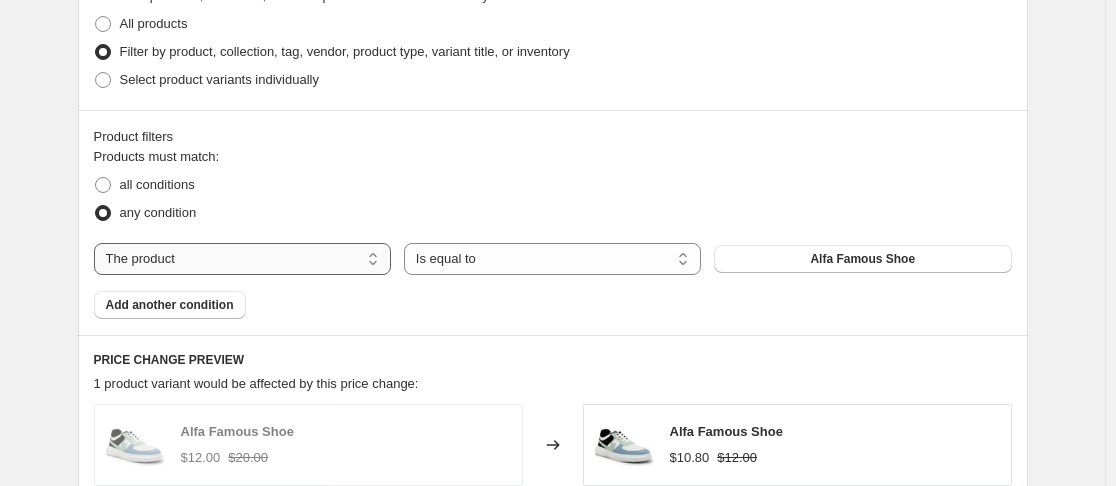 click on "The product The product's collection The product's tag The product's vendor The product's type The product's status The variant's title Inventory quantity" at bounding box center [242, 259] 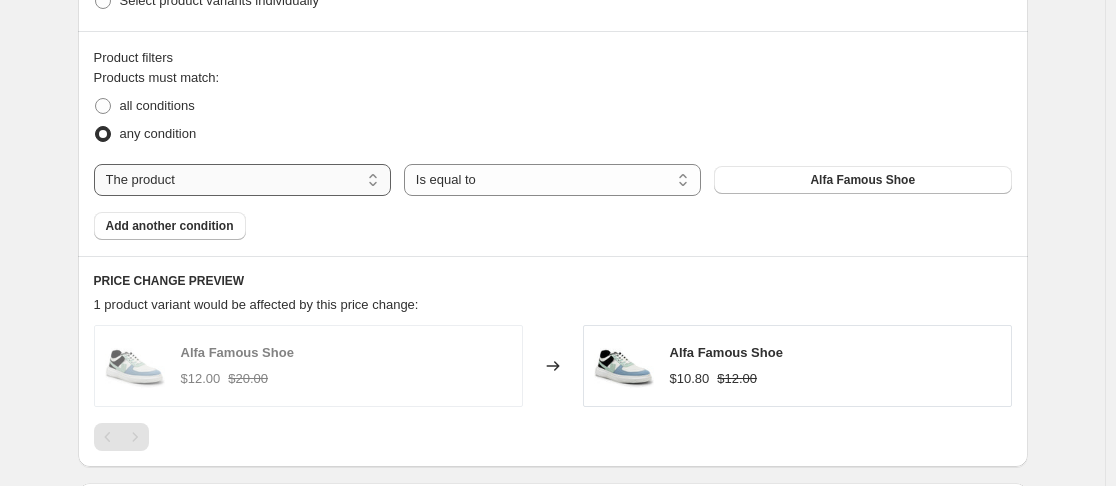 scroll, scrollTop: 1100, scrollLeft: 0, axis: vertical 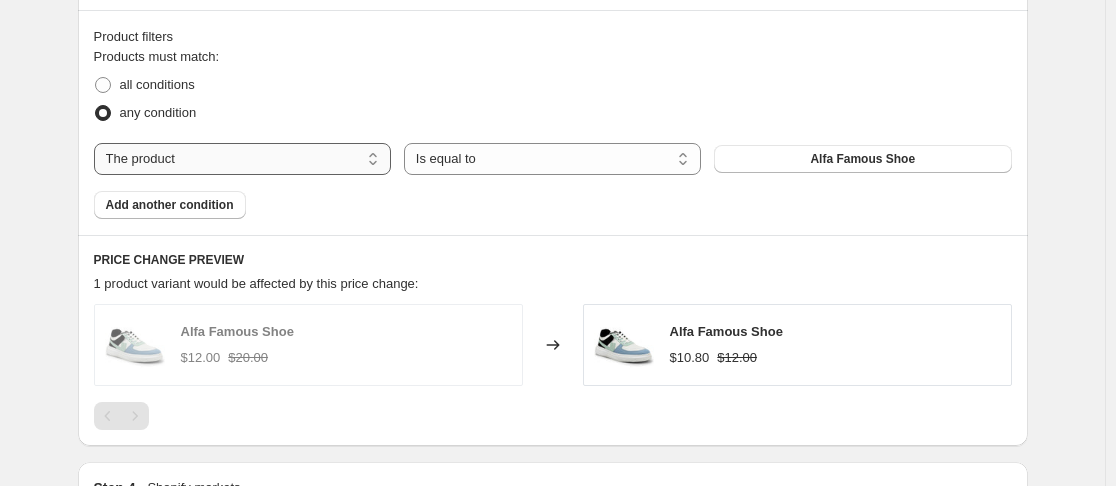 drag, startPoint x: 379, startPoint y: 127, endPoint x: 365, endPoint y: 144, distance: 22.022715 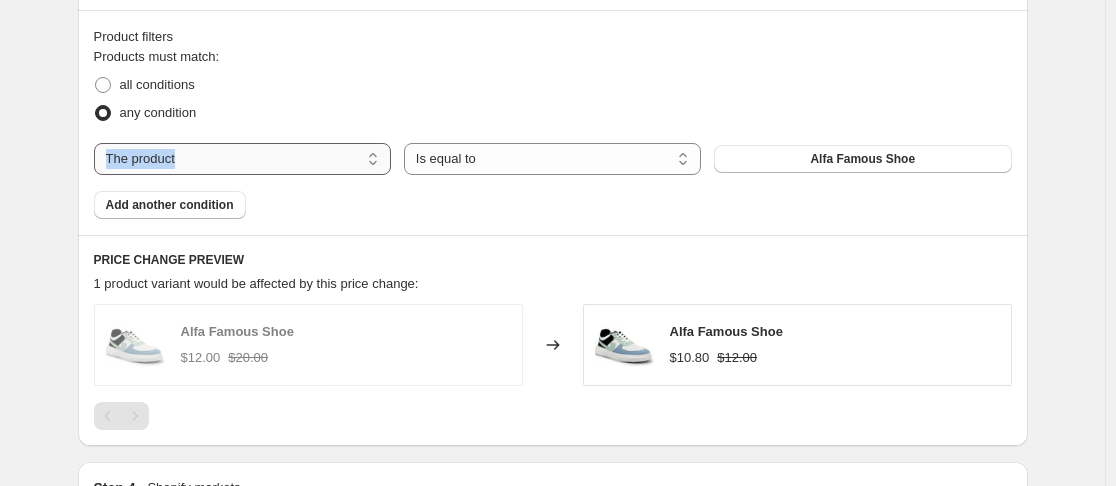 click on "The product The product's collection The product's tag The product's vendor The product's type The product's status The variant's title Inventory quantity" at bounding box center [242, 159] 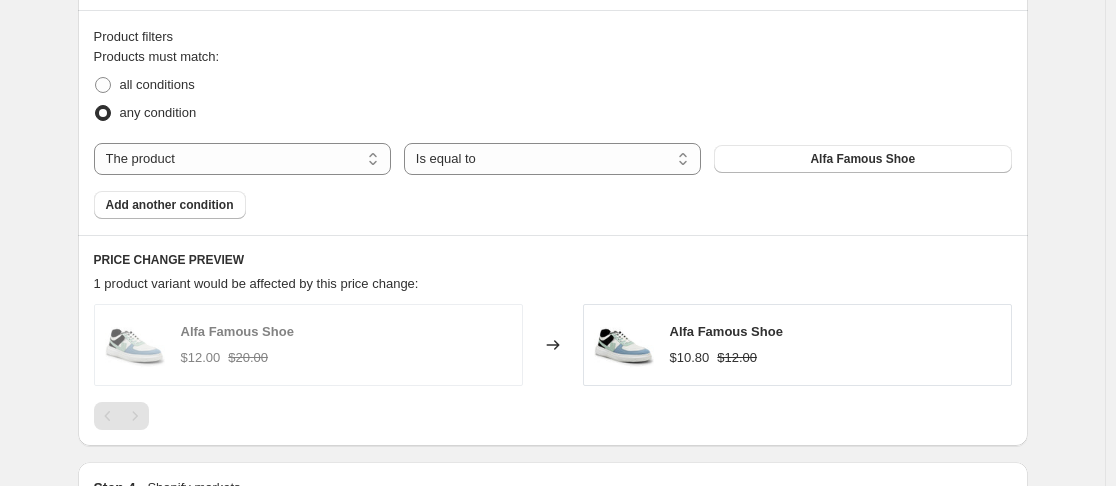 click on "Products must match: all conditions any condition The product The product's collection The product's tag The product's vendor The product's type The product's status The variant's title Inventory quantity The product Is equal to Is not equal to Is equal to Alfa Famous Shoe Add another condition" at bounding box center (553, 133) 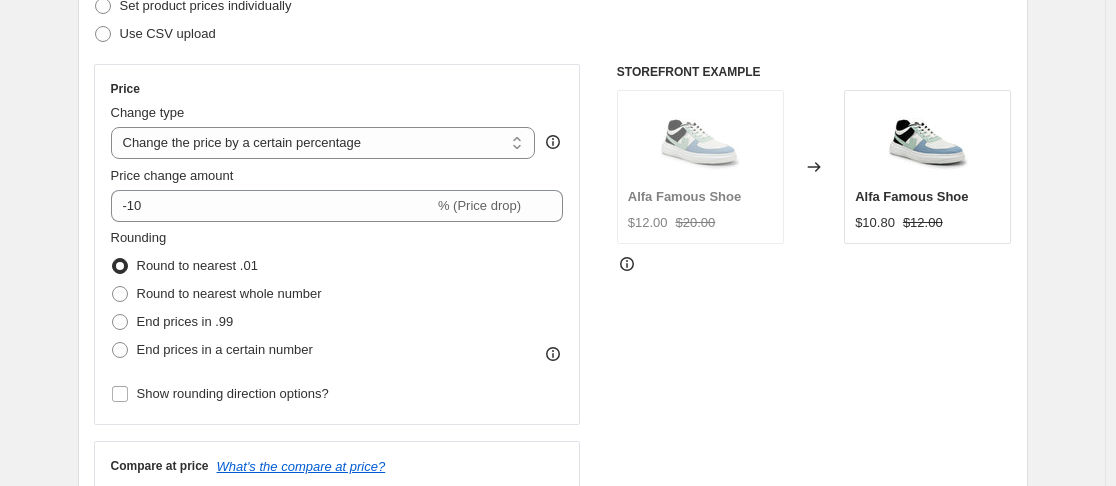 scroll, scrollTop: 300, scrollLeft: 0, axis: vertical 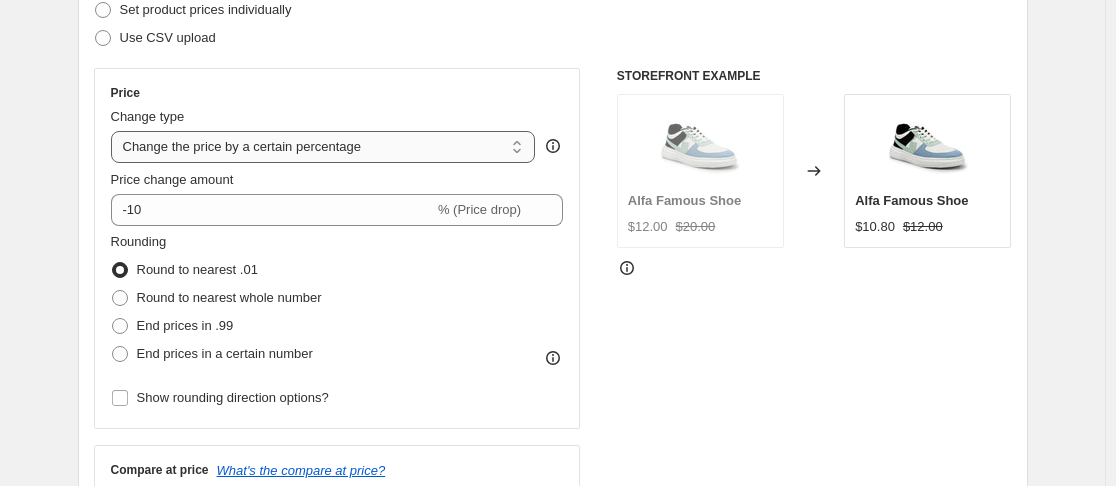 click on "Change the price to a certain amount Change the price by a certain amount Change the price by a certain percentage Change the price to the current compare at price (price before sale) Change the price by a certain amount relative to the compare at price Change the price by a certain percentage relative to the compare at price Don't change the price Change the price by a certain percentage relative to the cost per item Change price to certain cost margin" at bounding box center (323, 147) 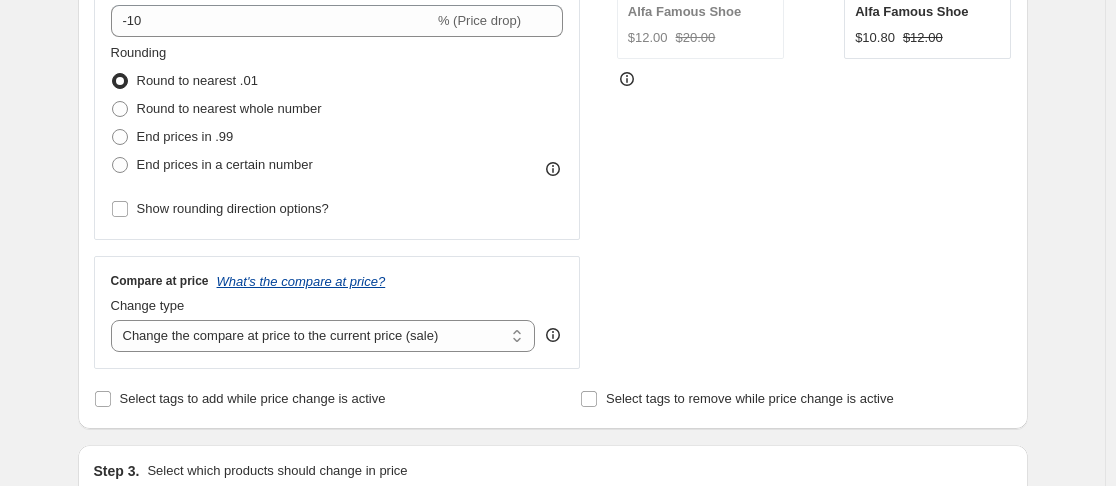 scroll, scrollTop: 500, scrollLeft: 0, axis: vertical 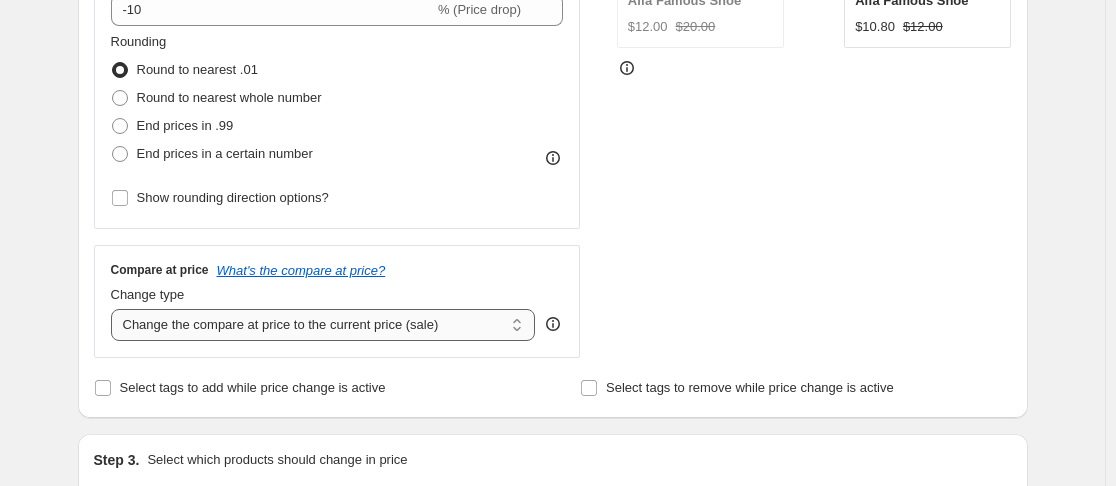 click on "Change the compare at price to the current price (sale) Change the compare at price to a certain amount Change the compare at price by a certain amount Change the compare at price by a certain percentage Change the compare at price by a certain amount relative to the actual price Change the compare at price by a certain percentage relative to the actual price Don't change the compare at price Remove the compare at price" at bounding box center (323, 325) 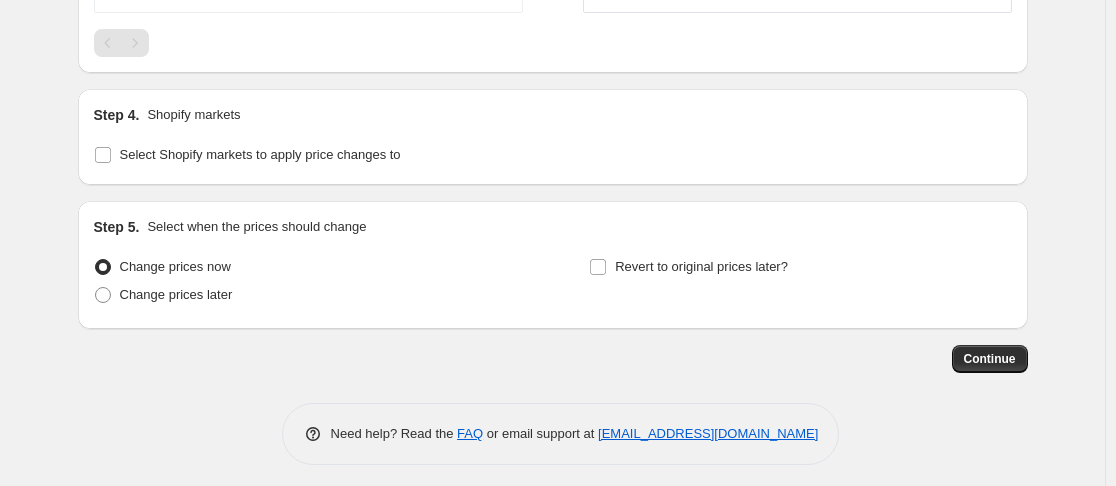 scroll, scrollTop: 1483, scrollLeft: 0, axis: vertical 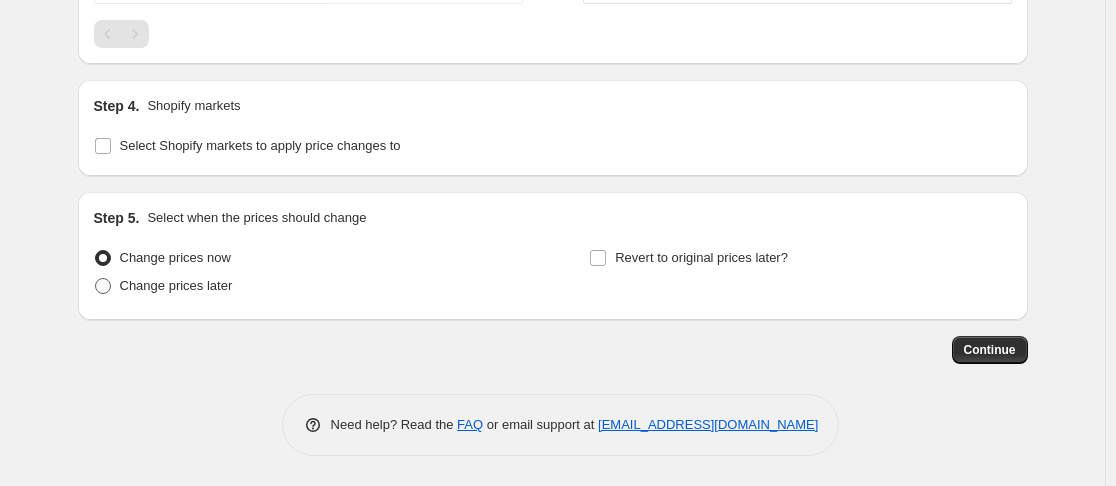 click on "Change prices later" at bounding box center [176, 285] 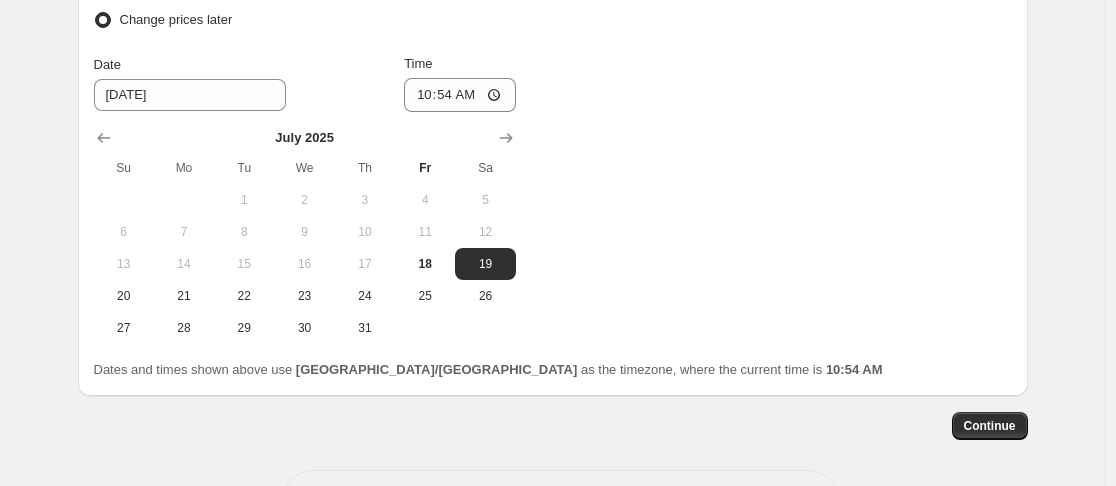 scroll, scrollTop: 1783, scrollLeft: 0, axis: vertical 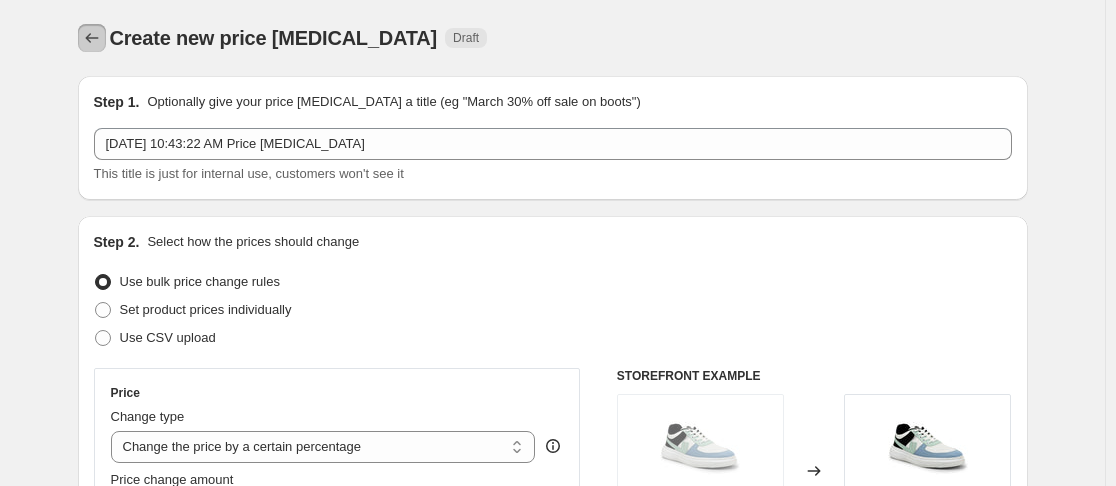 click 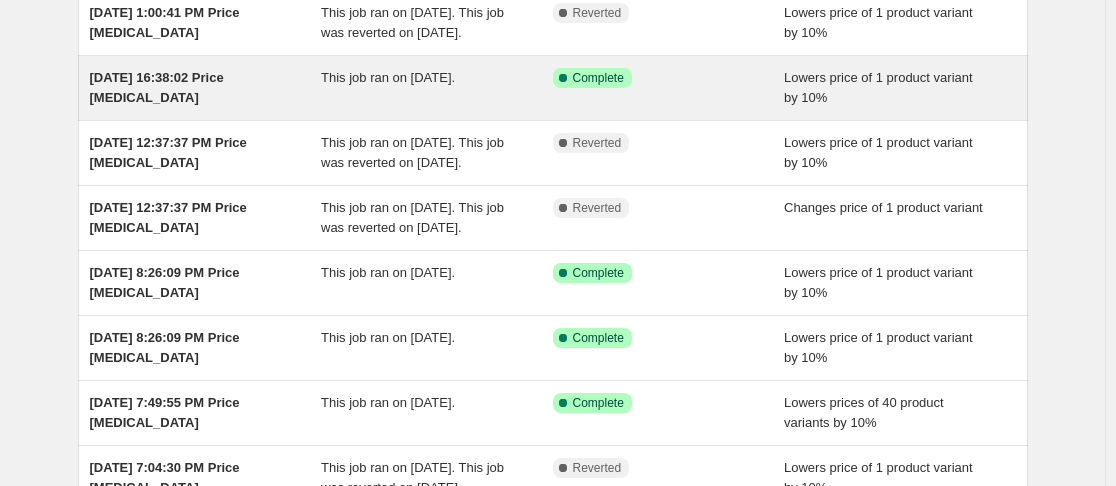 scroll, scrollTop: 200, scrollLeft: 0, axis: vertical 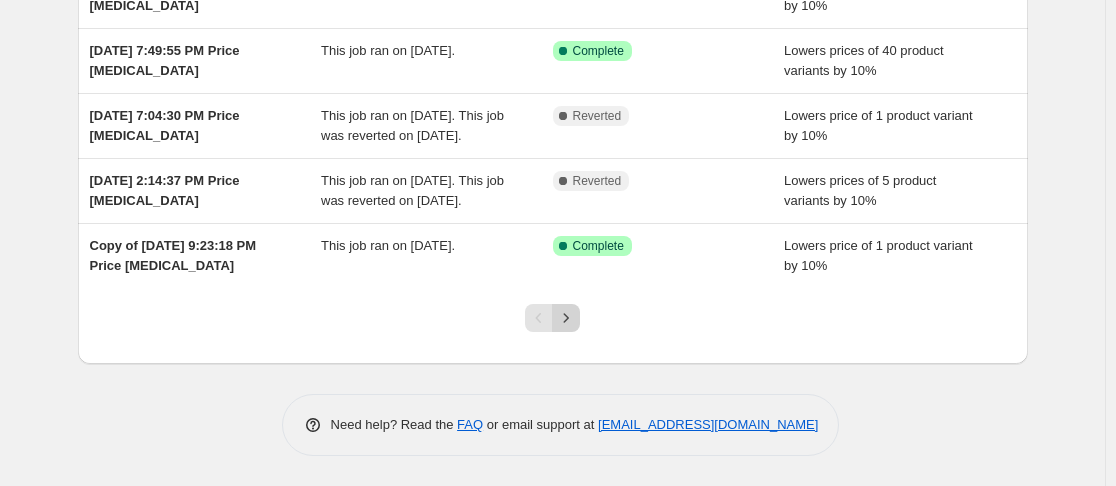 click 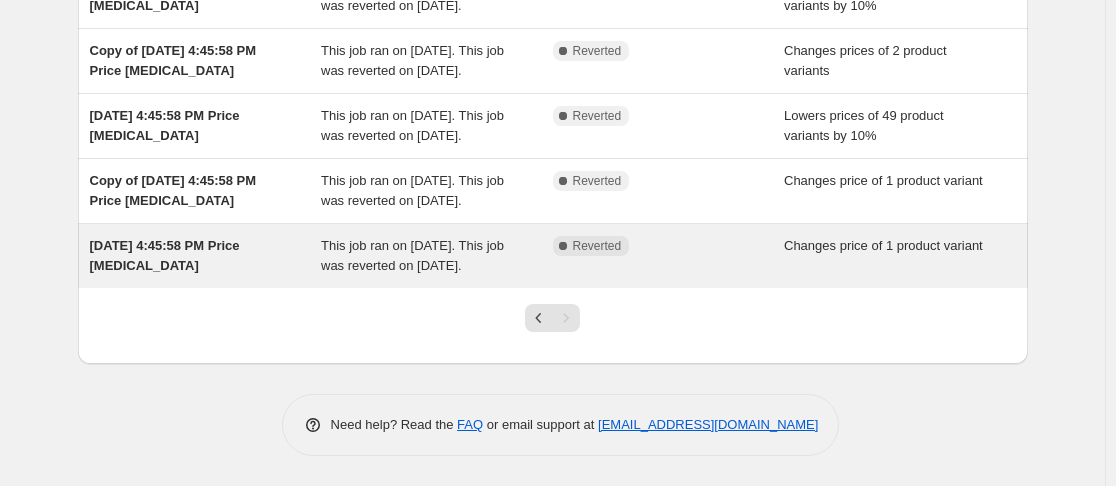scroll, scrollTop: 219, scrollLeft: 0, axis: vertical 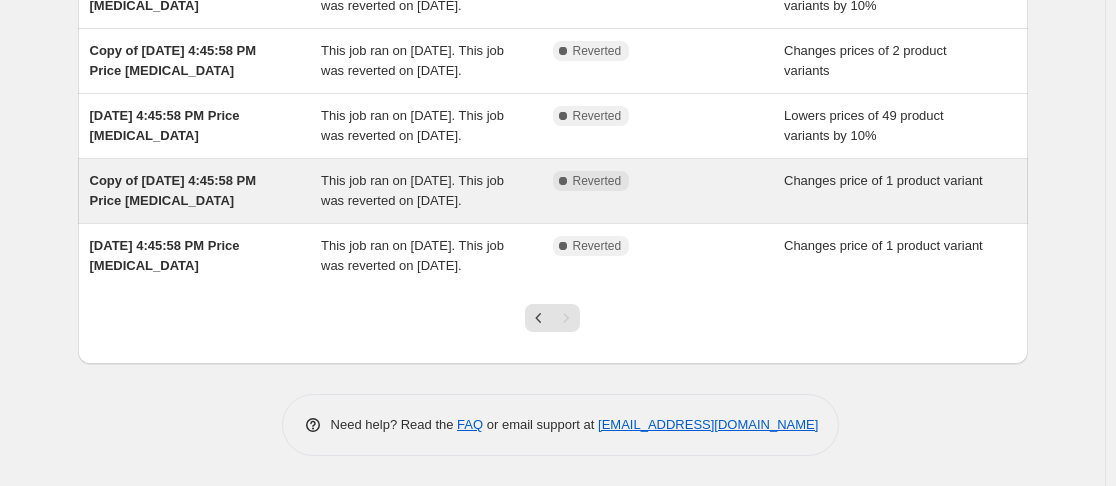 click on "Copy of [DATE] 4:45:58 PM Price [MEDICAL_DATA]" at bounding box center (173, 190) 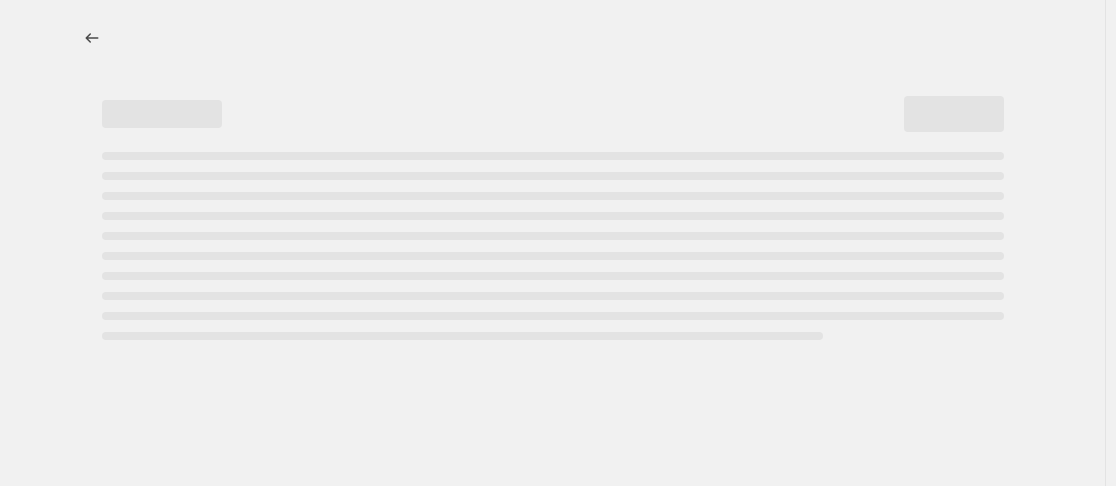 scroll, scrollTop: 0, scrollLeft: 0, axis: both 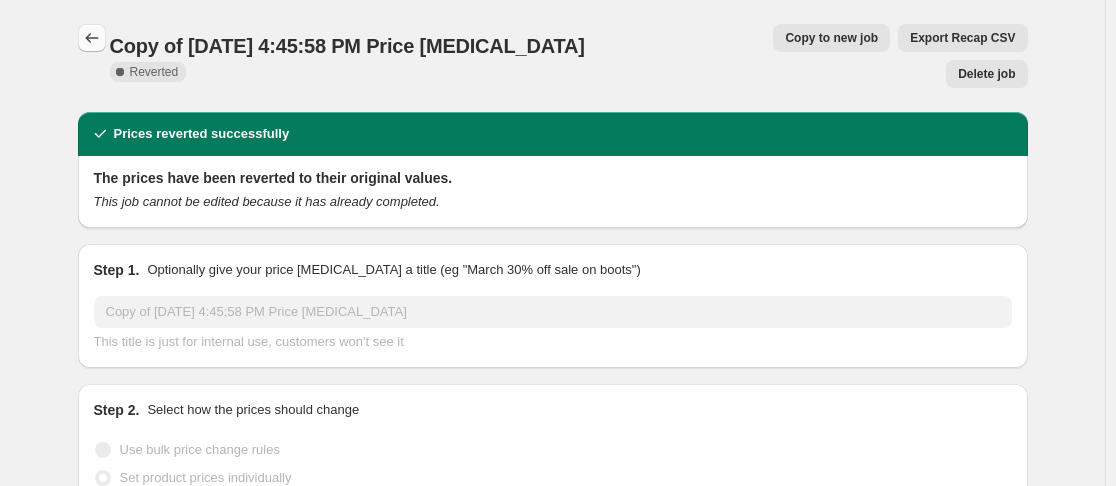 click 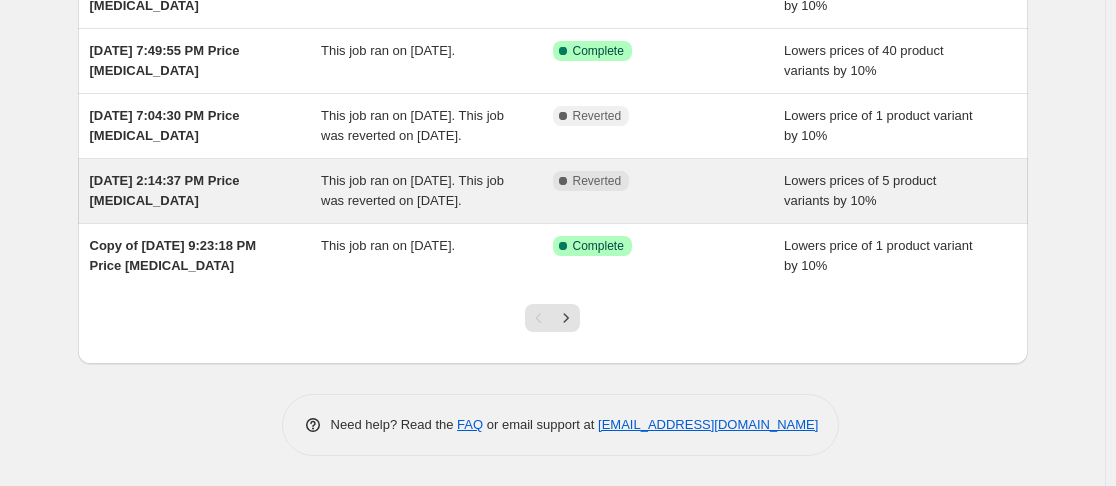 scroll, scrollTop: 644, scrollLeft: 0, axis: vertical 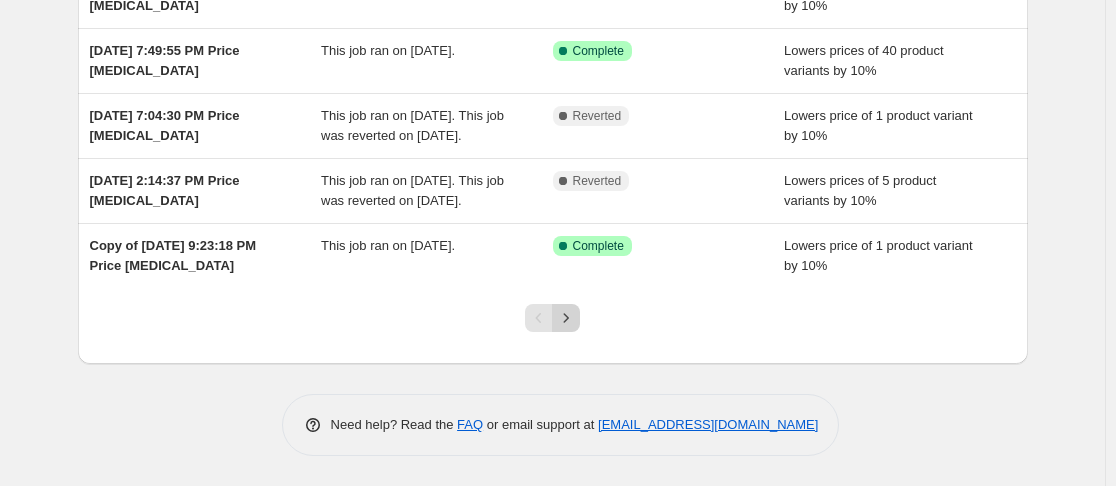 click 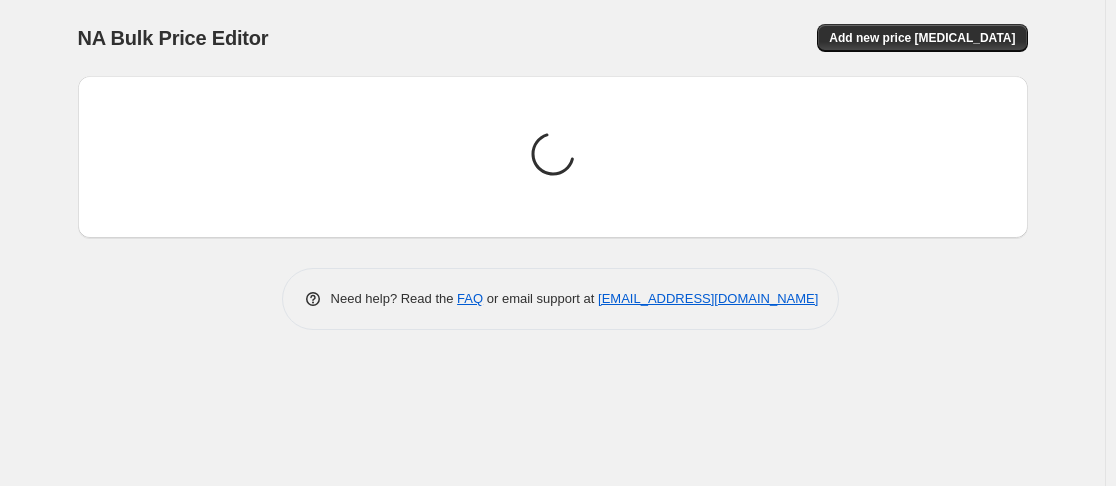scroll, scrollTop: 0, scrollLeft: 0, axis: both 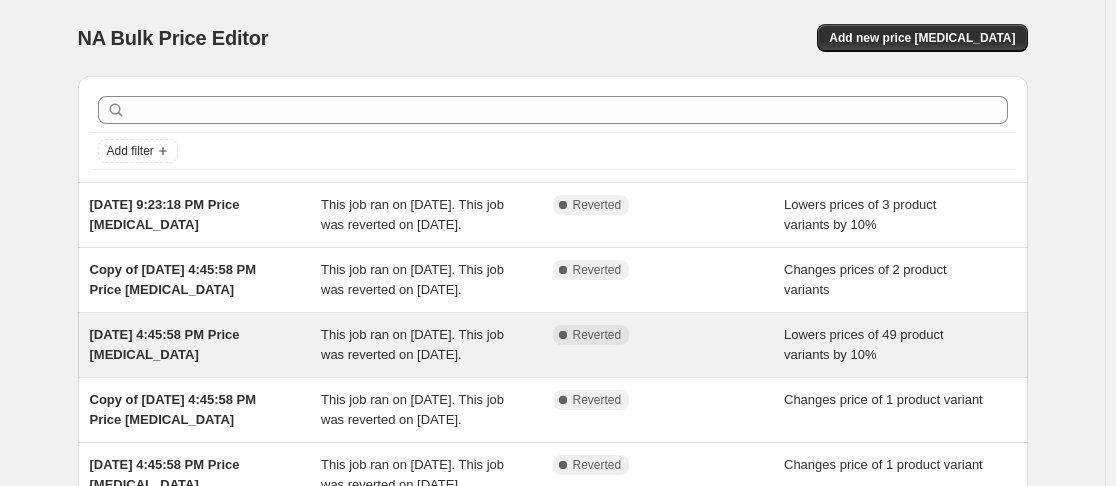 click on "Dec 23, 2023, 4:45:58 PM Price change job" at bounding box center [165, 344] 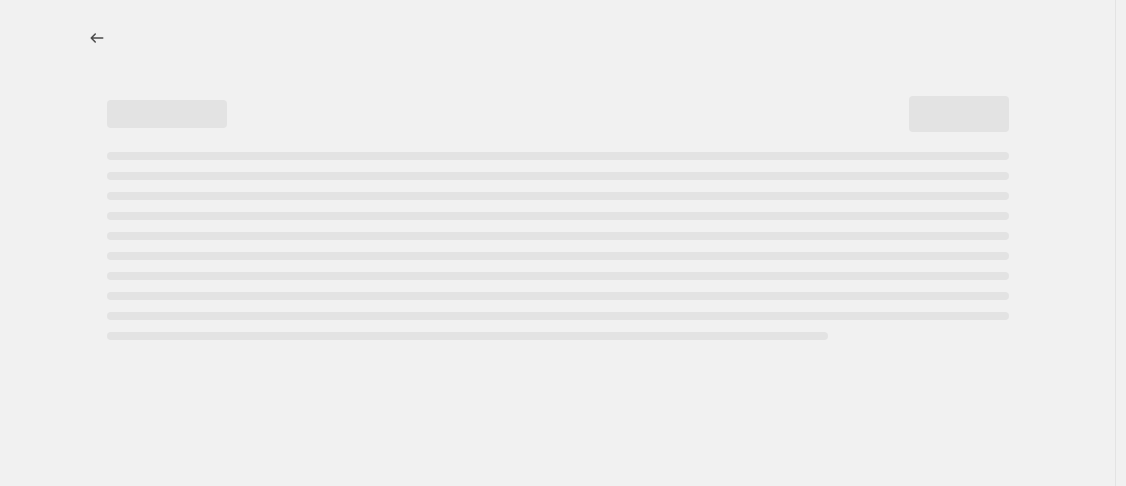 select on "percentage" 